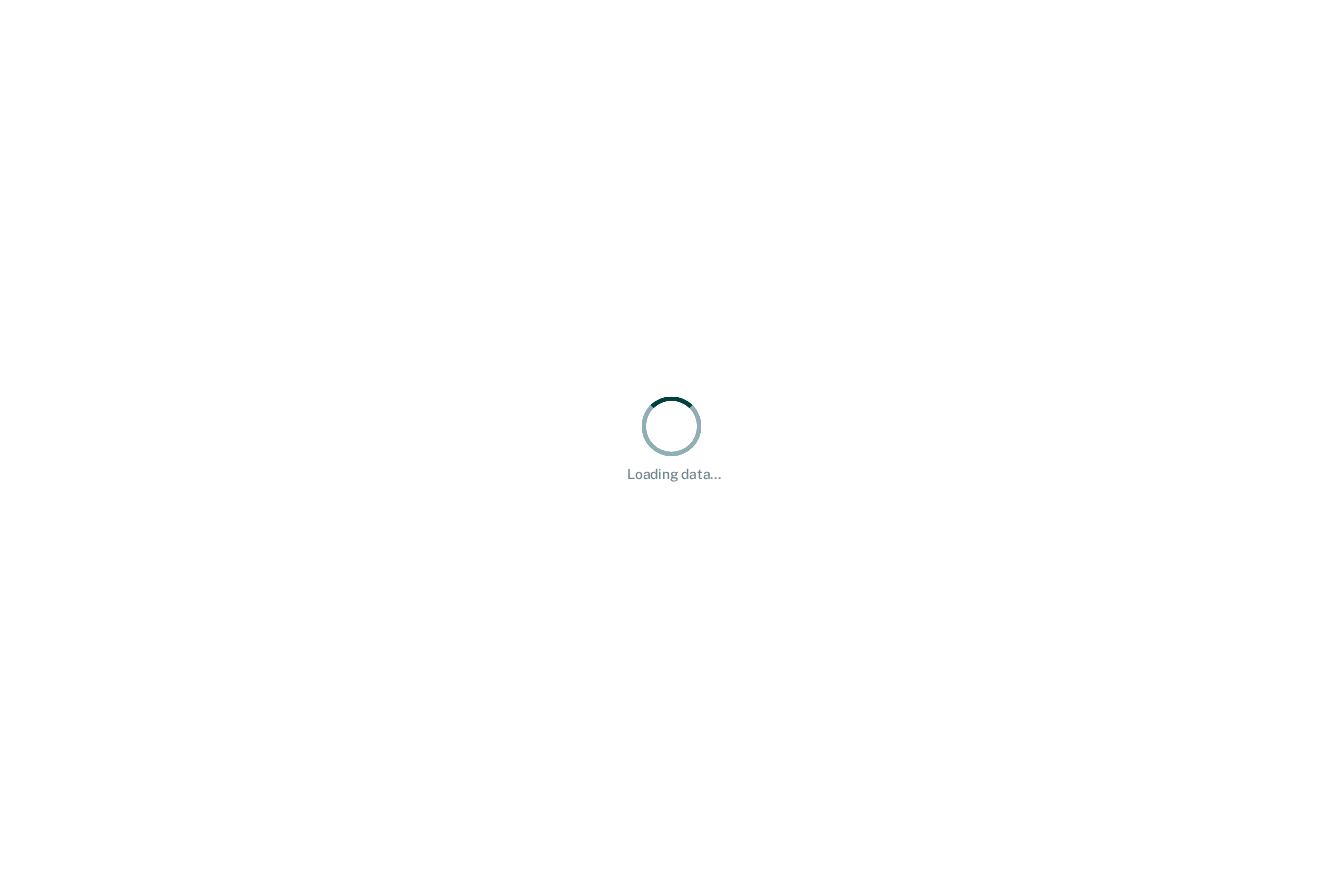 scroll, scrollTop: 0, scrollLeft: 0, axis: both 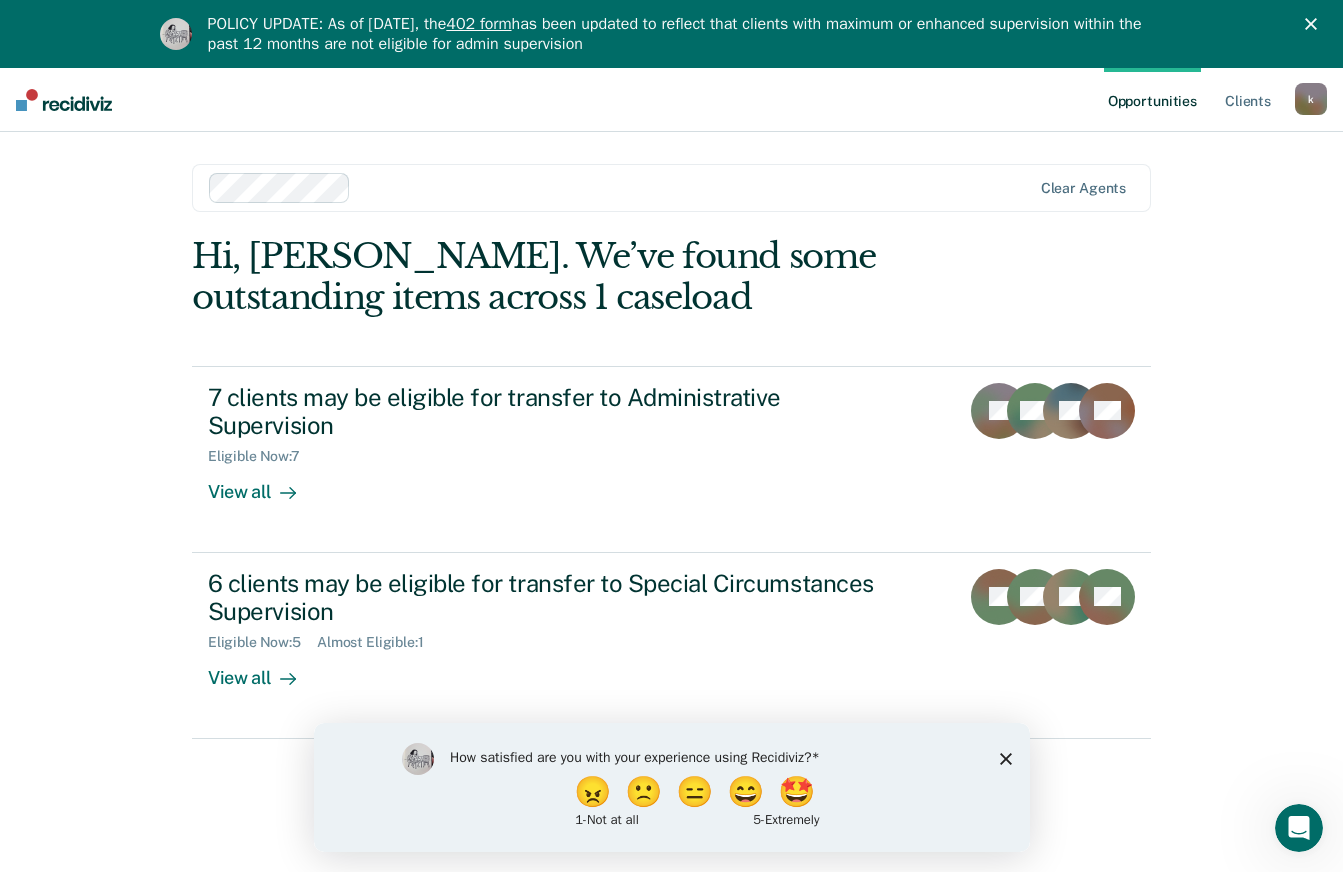 click 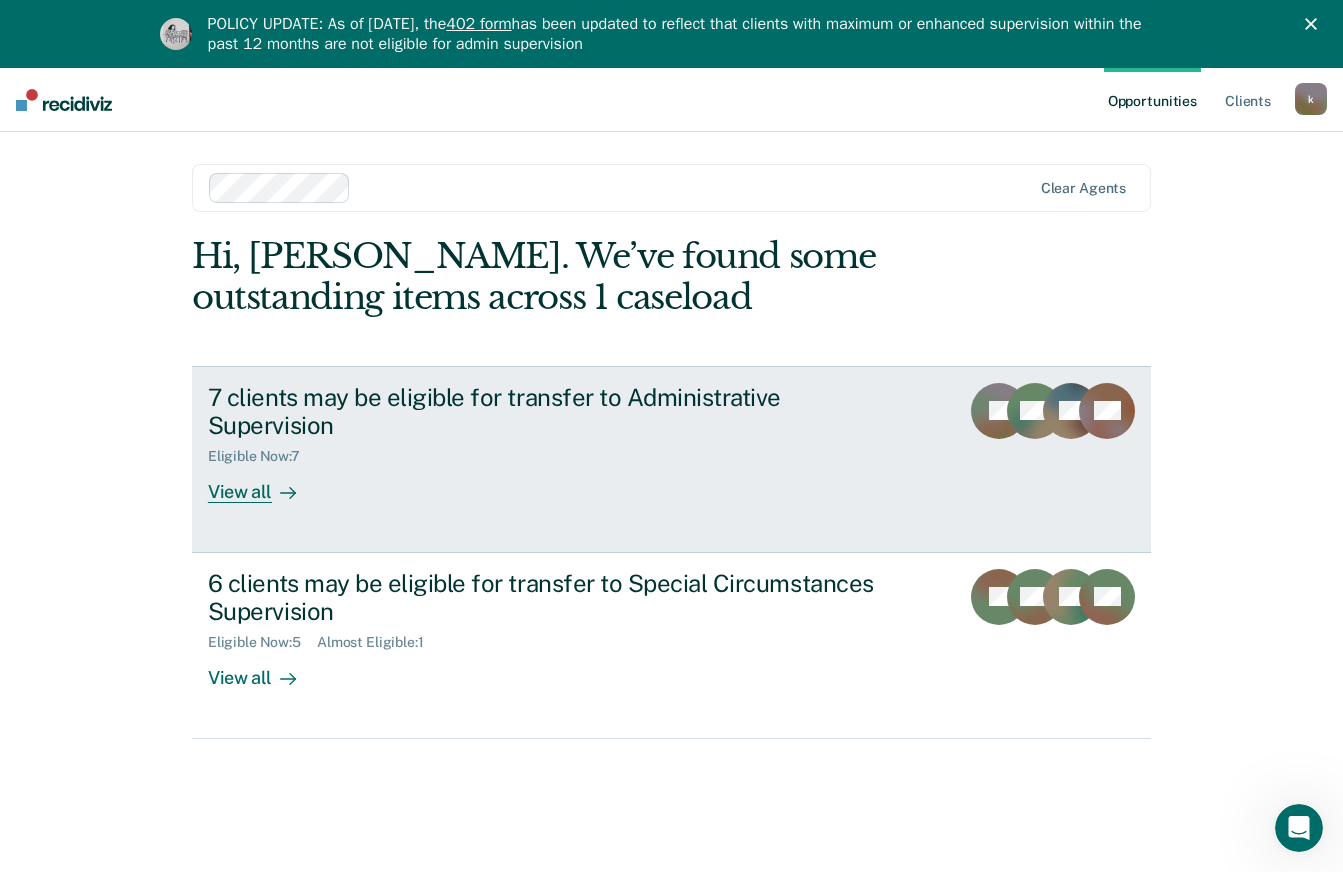 click on "7 clients may be eligible for transfer to Administrative Supervision Eligible Now :  7 View all   JR SM JM + 4" at bounding box center [671, 459] 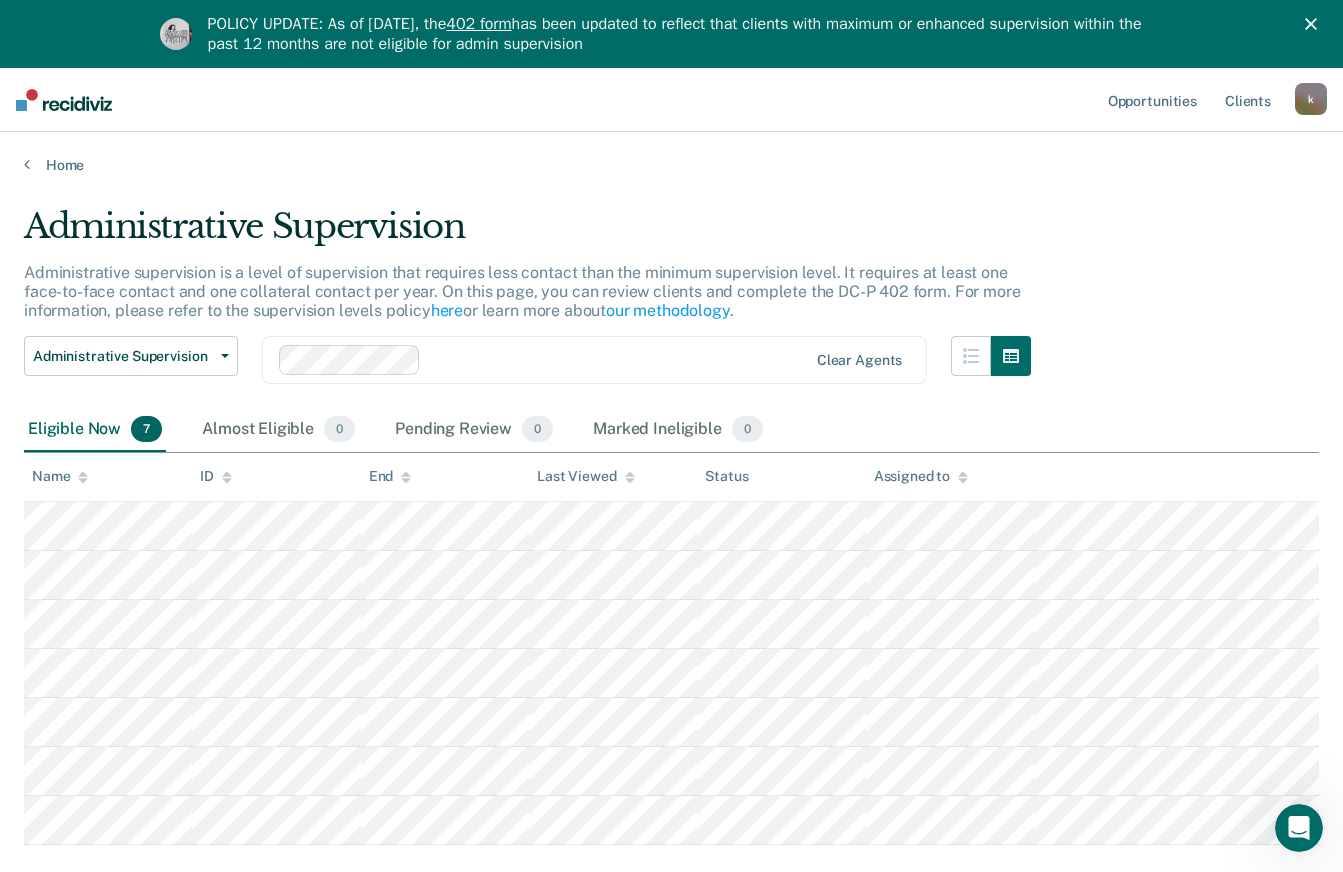 scroll, scrollTop: 117, scrollLeft: 0, axis: vertical 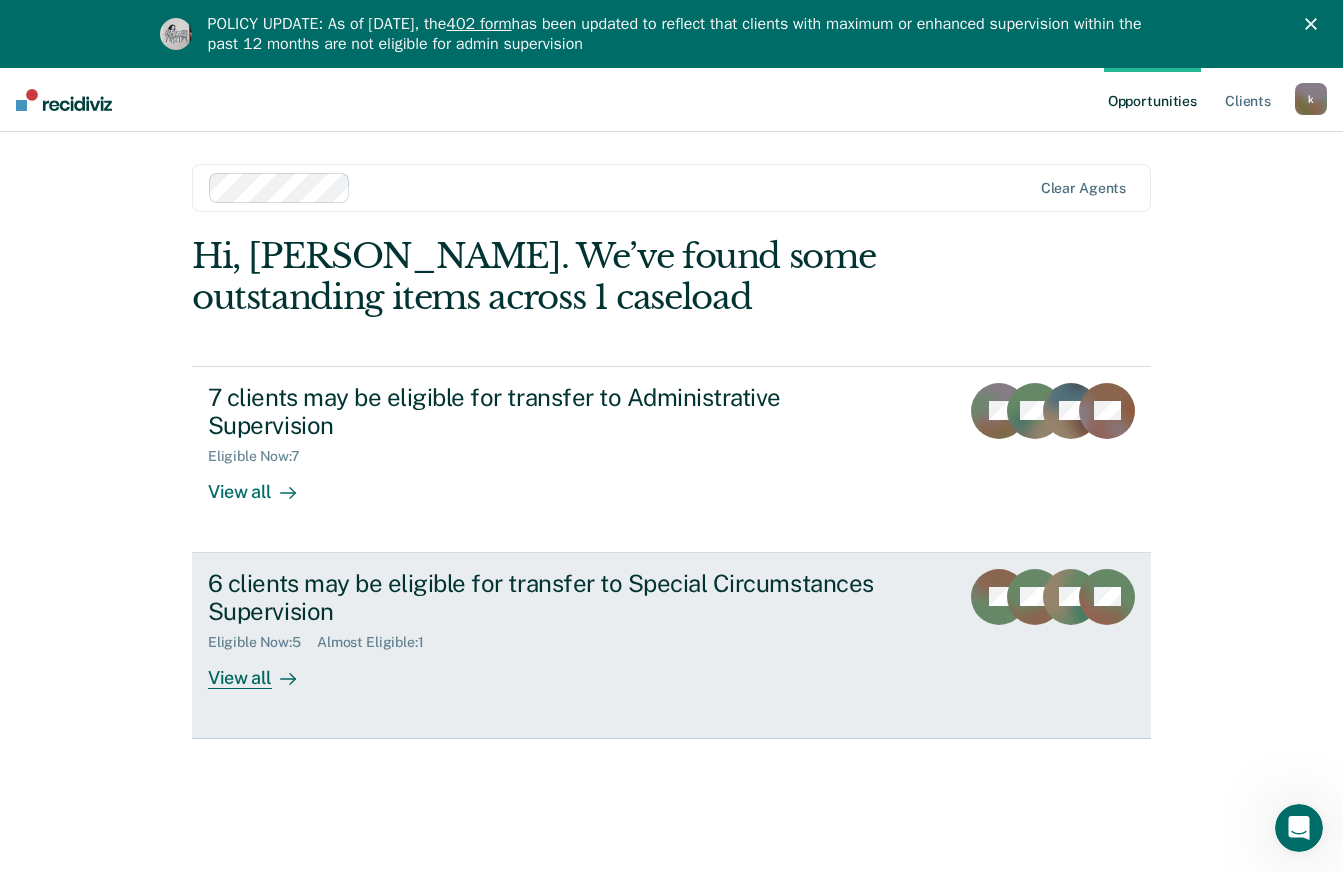 click on "6 clients may be eligible for transfer to Special Circumstances Supervision" at bounding box center [559, 598] 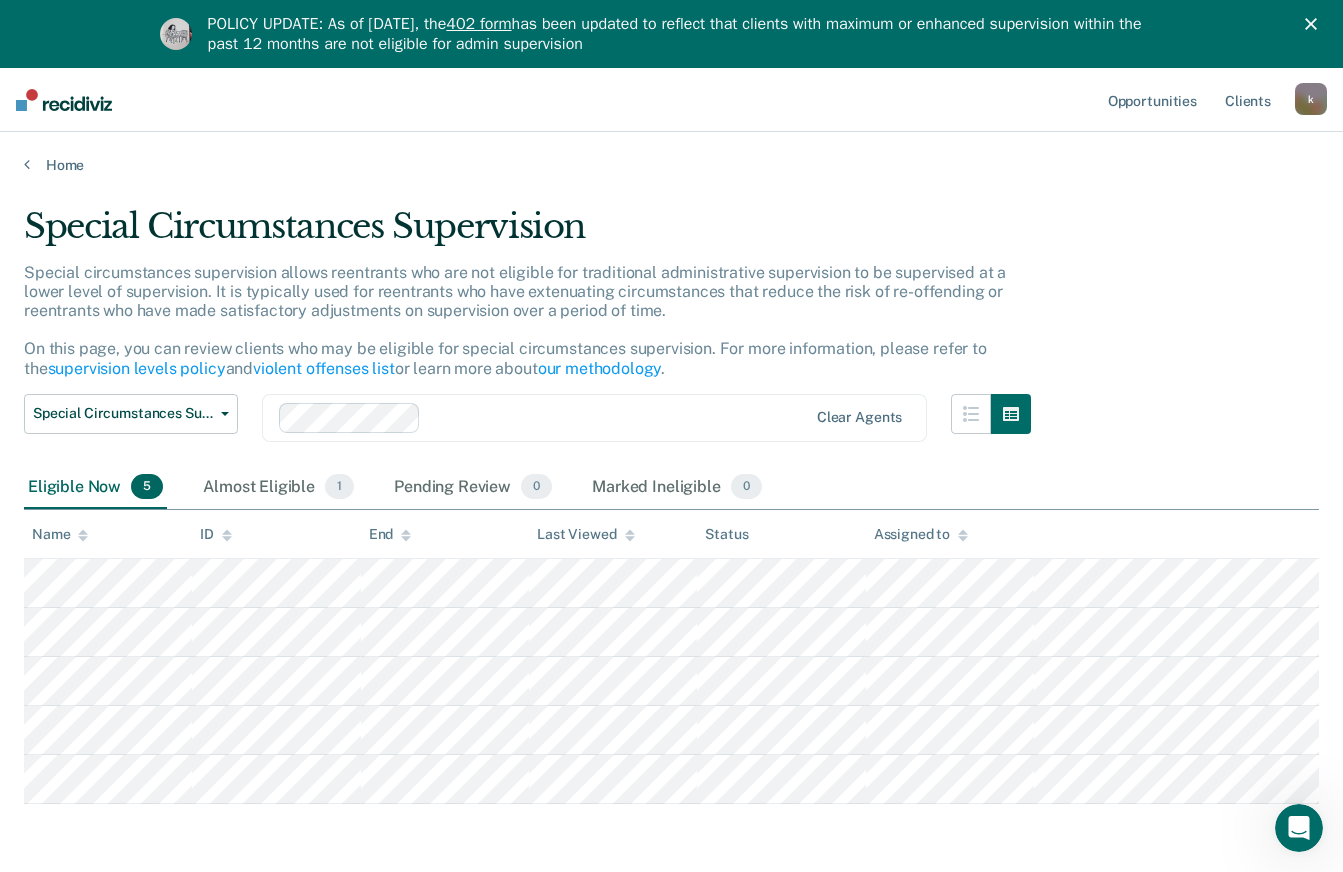 scroll, scrollTop: 76, scrollLeft: 0, axis: vertical 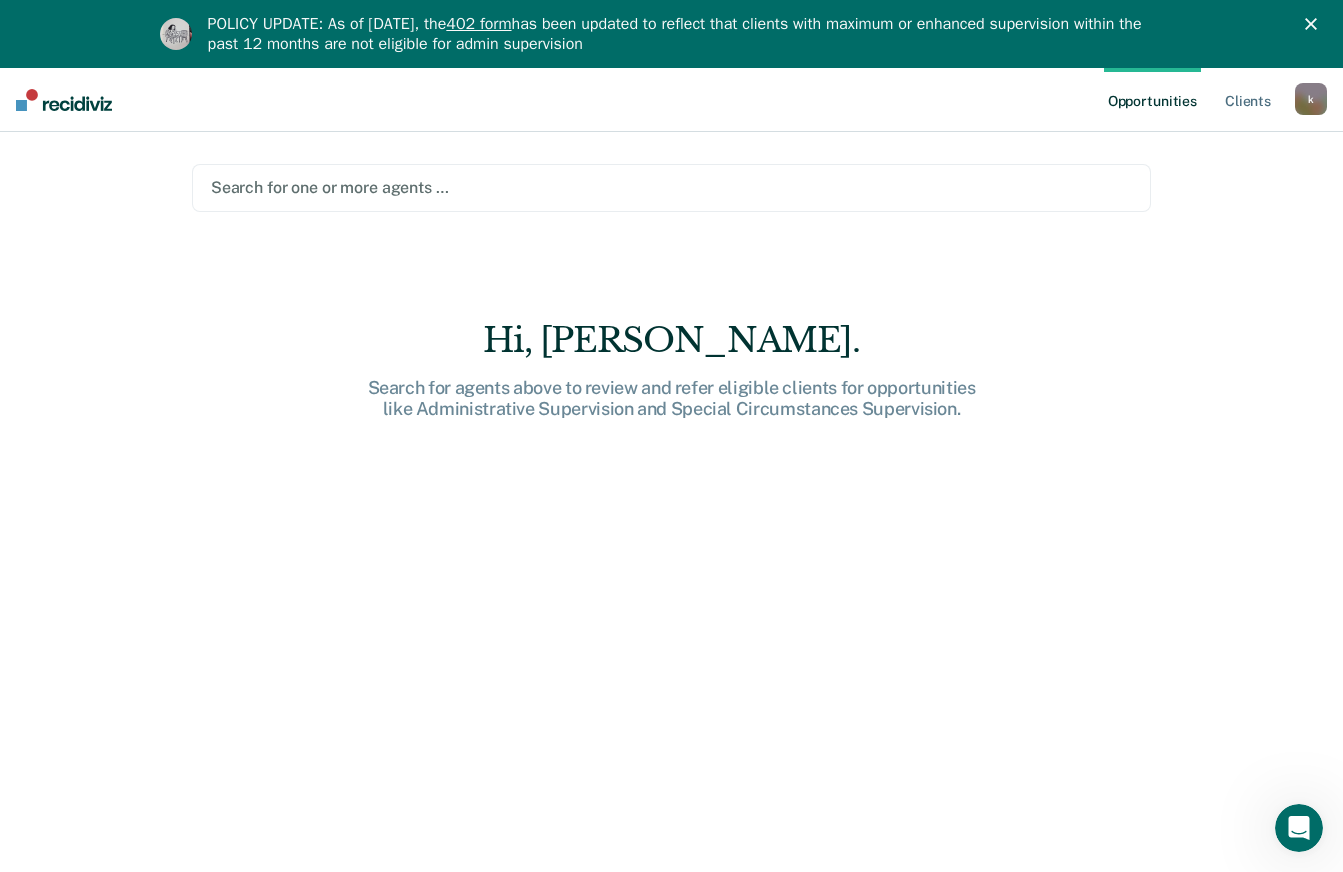 click at bounding box center [671, 187] 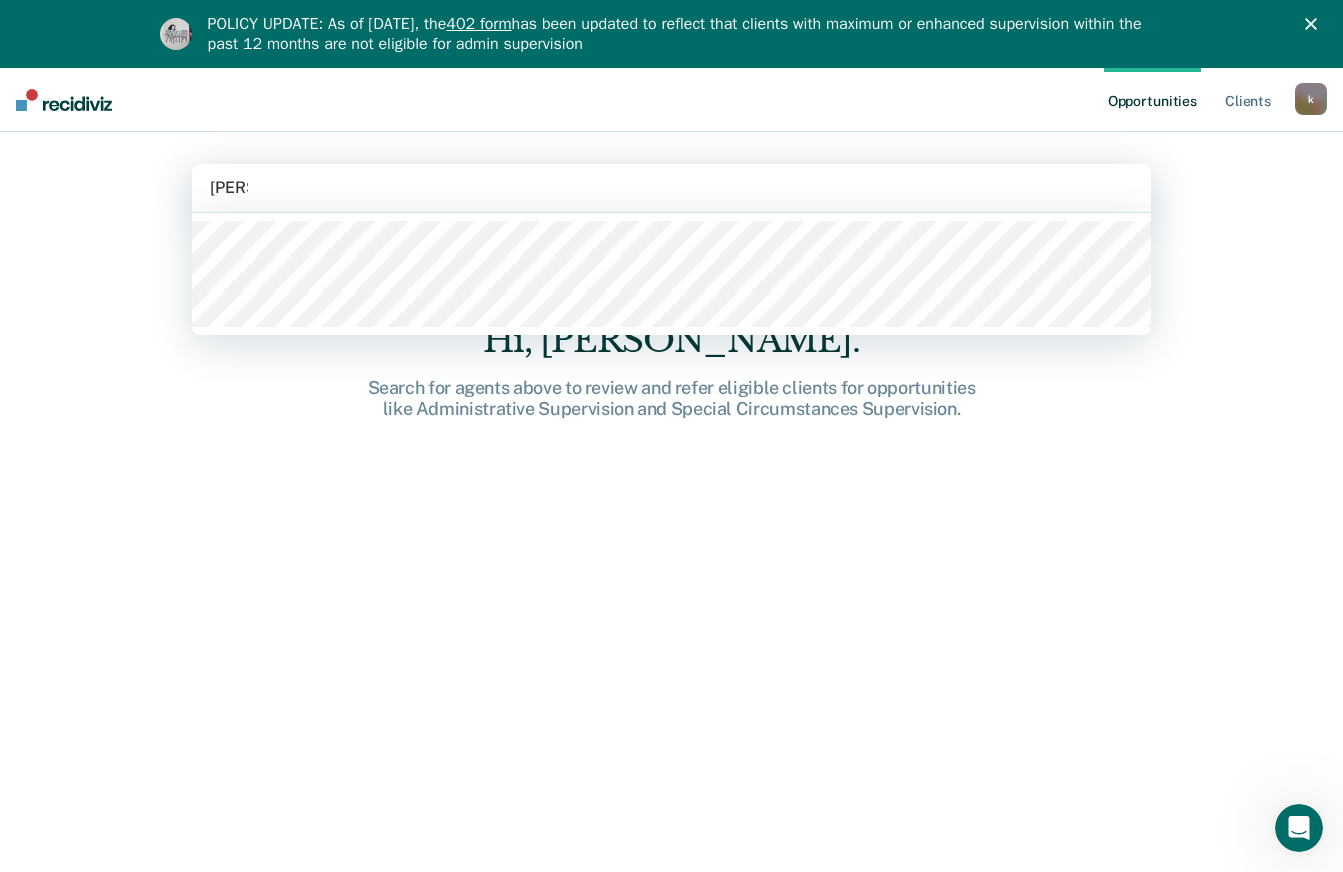 type on "sheaf" 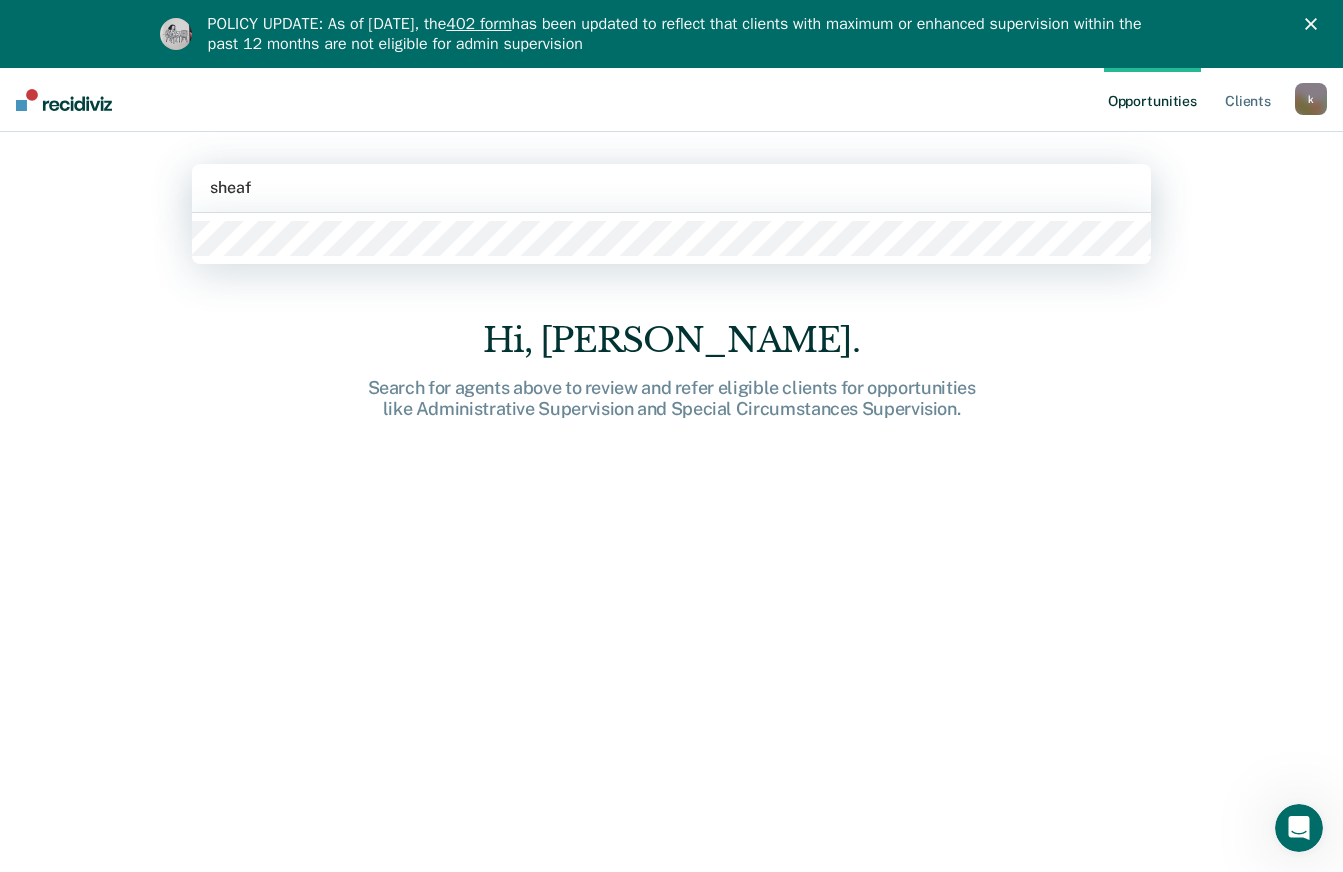 type 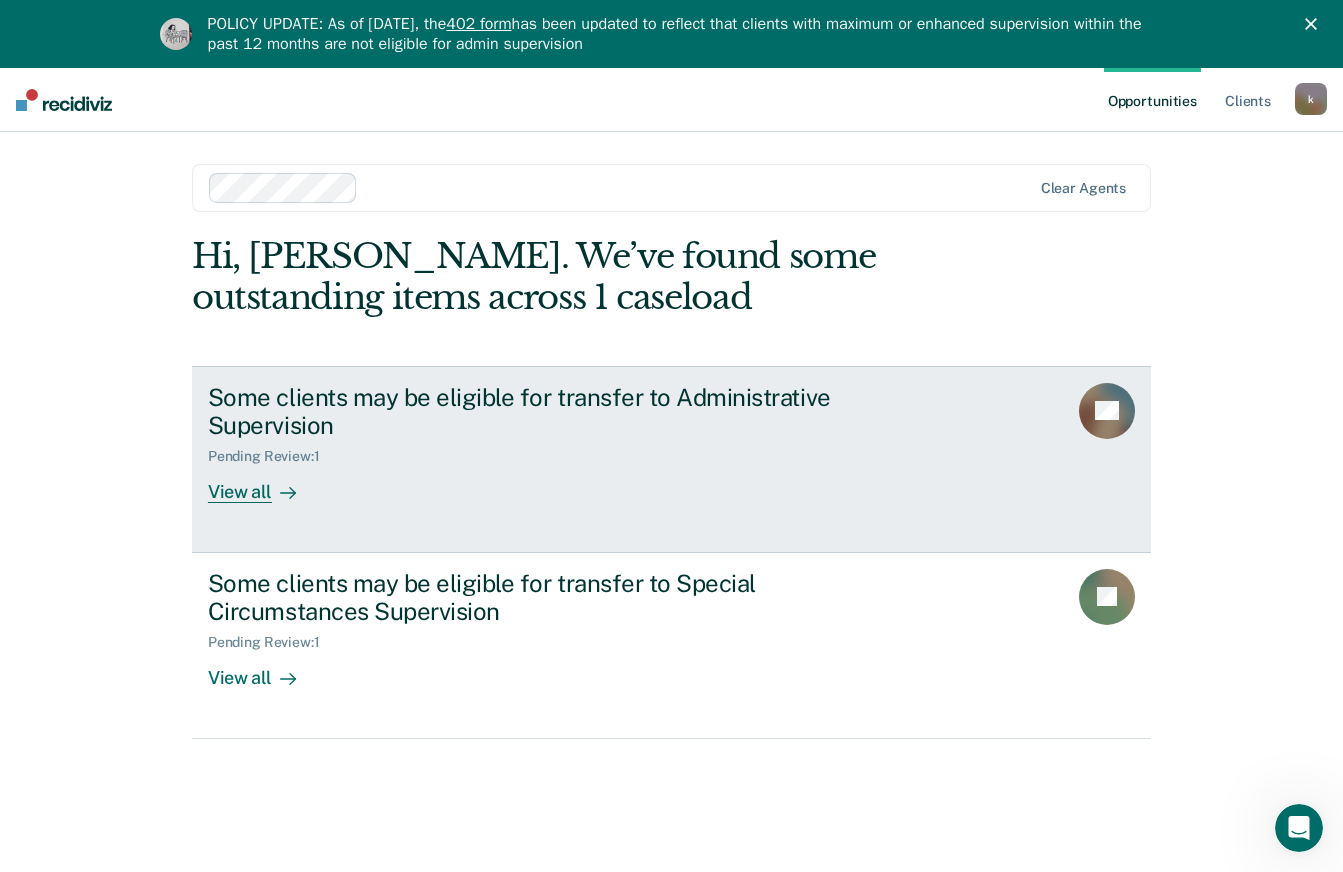 click on "Some clients may be eligible for transfer to Administrative Supervision Pending Review :  1 View all" at bounding box center (583, 443) 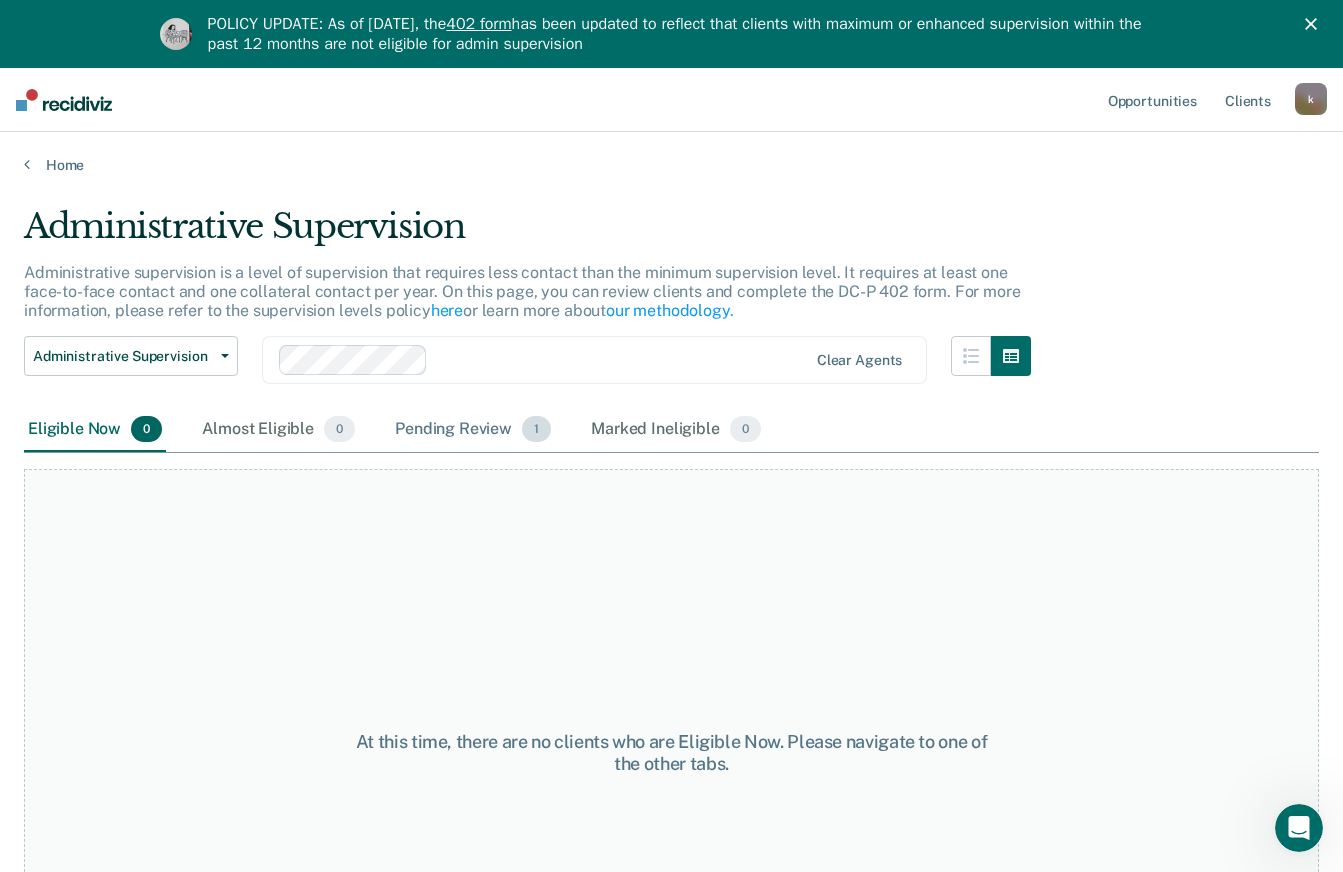 click on "Pending Review 1" at bounding box center [473, 430] 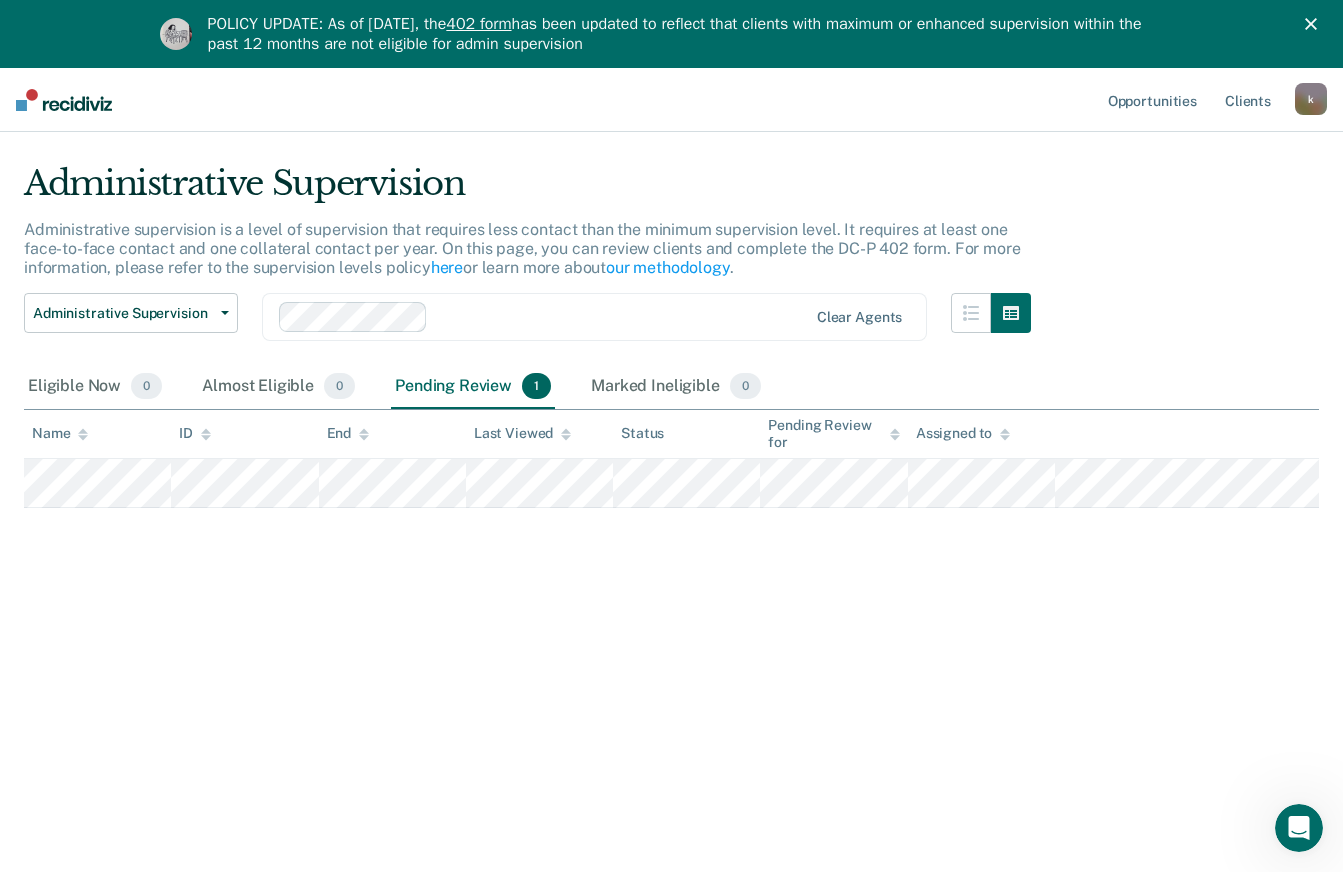 scroll, scrollTop: 68, scrollLeft: 0, axis: vertical 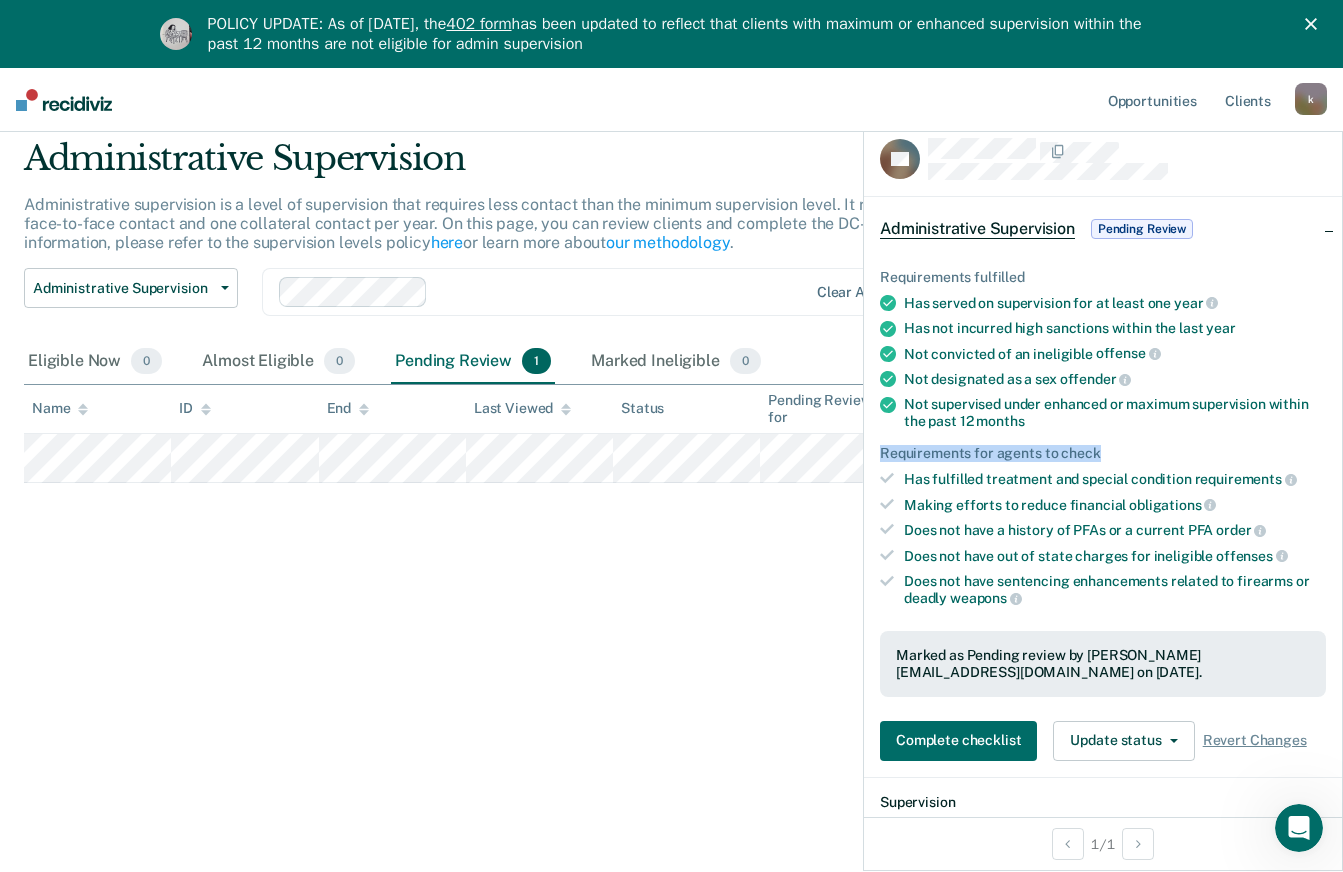 drag, startPoint x: 898, startPoint y: 451, endPoint x: 1153, endPoint y: 444, distance: 255.09605 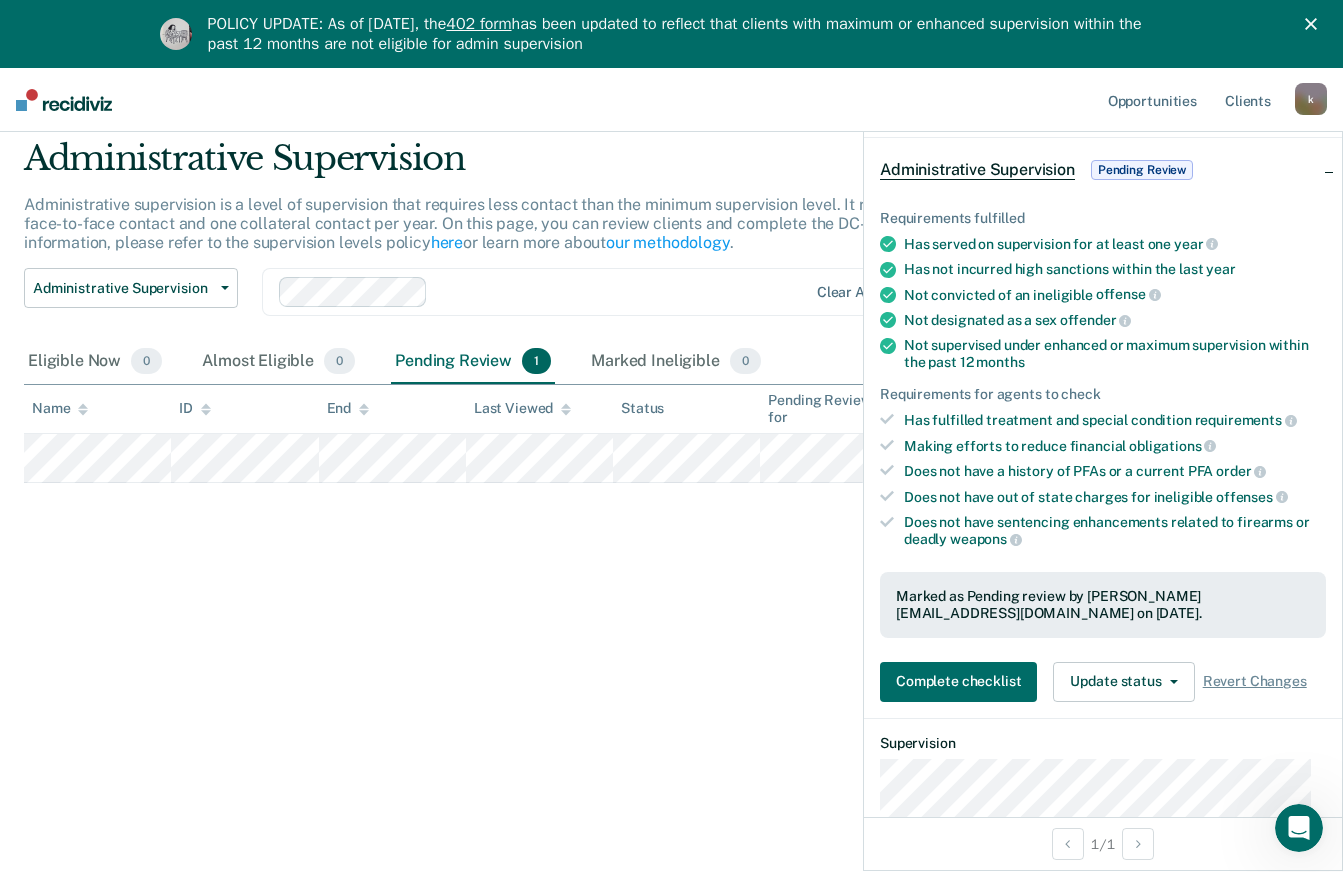 scroll, scrollTop: 0, scrollLeft: 0, axis: both 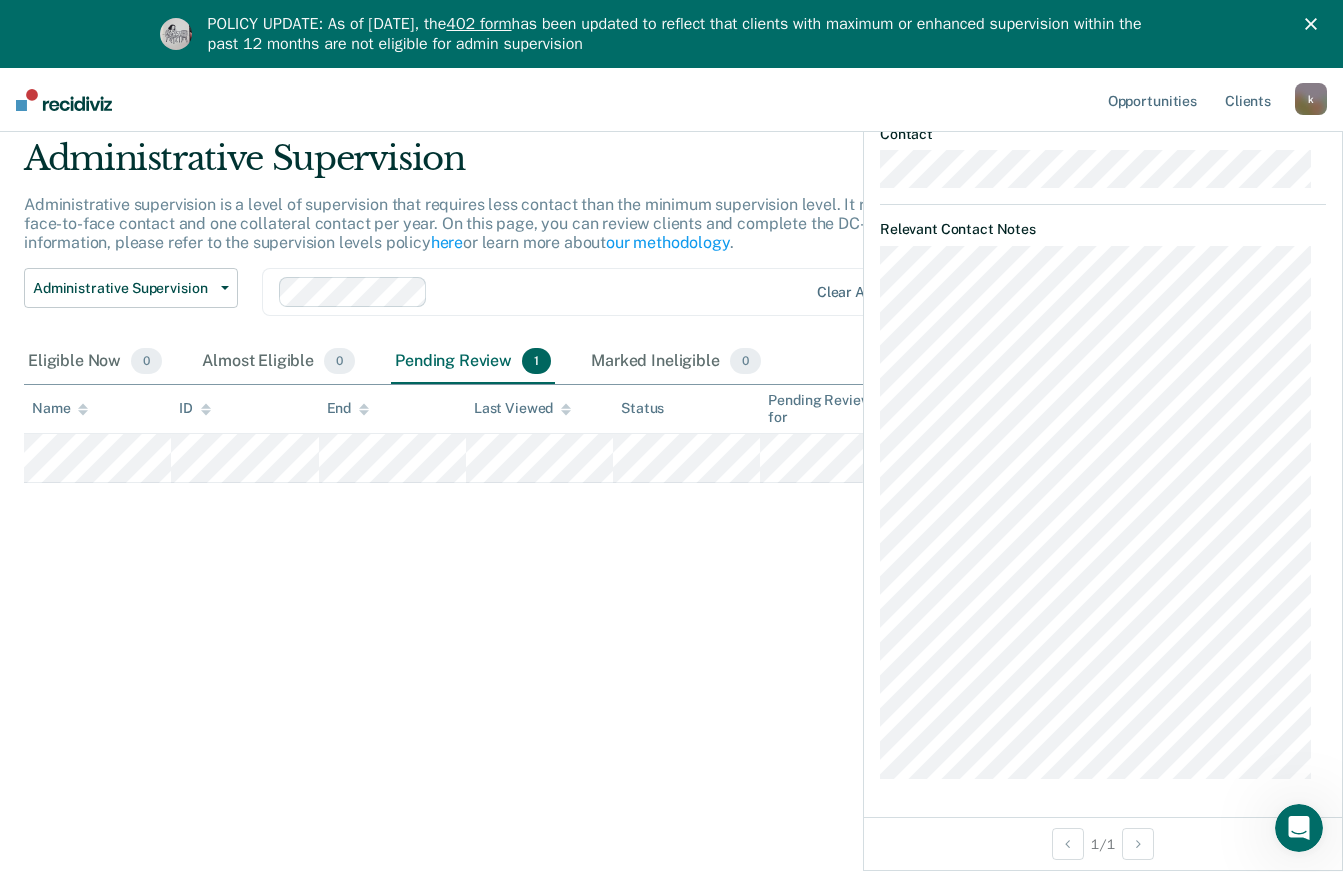 click on "Administrative Supervision   Administrative supervision is a level of supervision that requires less contact than the minimum supervision level. It requires at least one face-to-face contact and one collateral contact per year. On this page, you can review clients and complete the DC-P 402 form. For more information, please refer to the supervision levels policy  here  or learn more about  our methodology . Administrative Supervision Administrative Supervision Special Circumstances Supervision Clear   agents Eligible Now 0 Almost Eligible 0 Pending Review 1 Marked Ineligible 0
To pick up a draggable item, press the space bar.
While dragging, use the arrow keys to move the item.
Press space again to drop the item in its new position, or press escape to cancel.
Name ID End Last Viewed Status Pending Review for Assigned to" at bounding box center [671, 430] 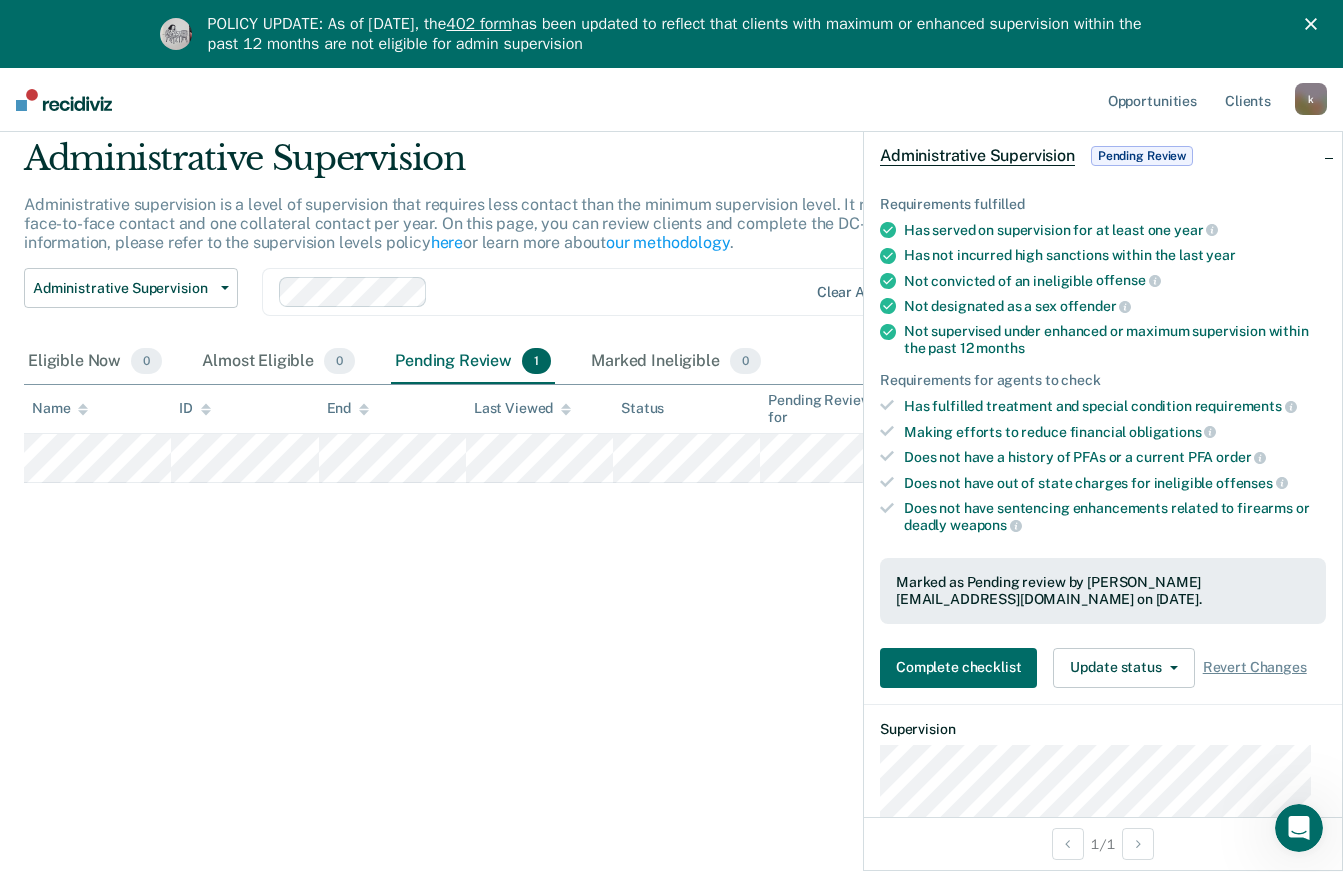 scroll, scrollTop: 0, scrollLeft: 0, axis: both 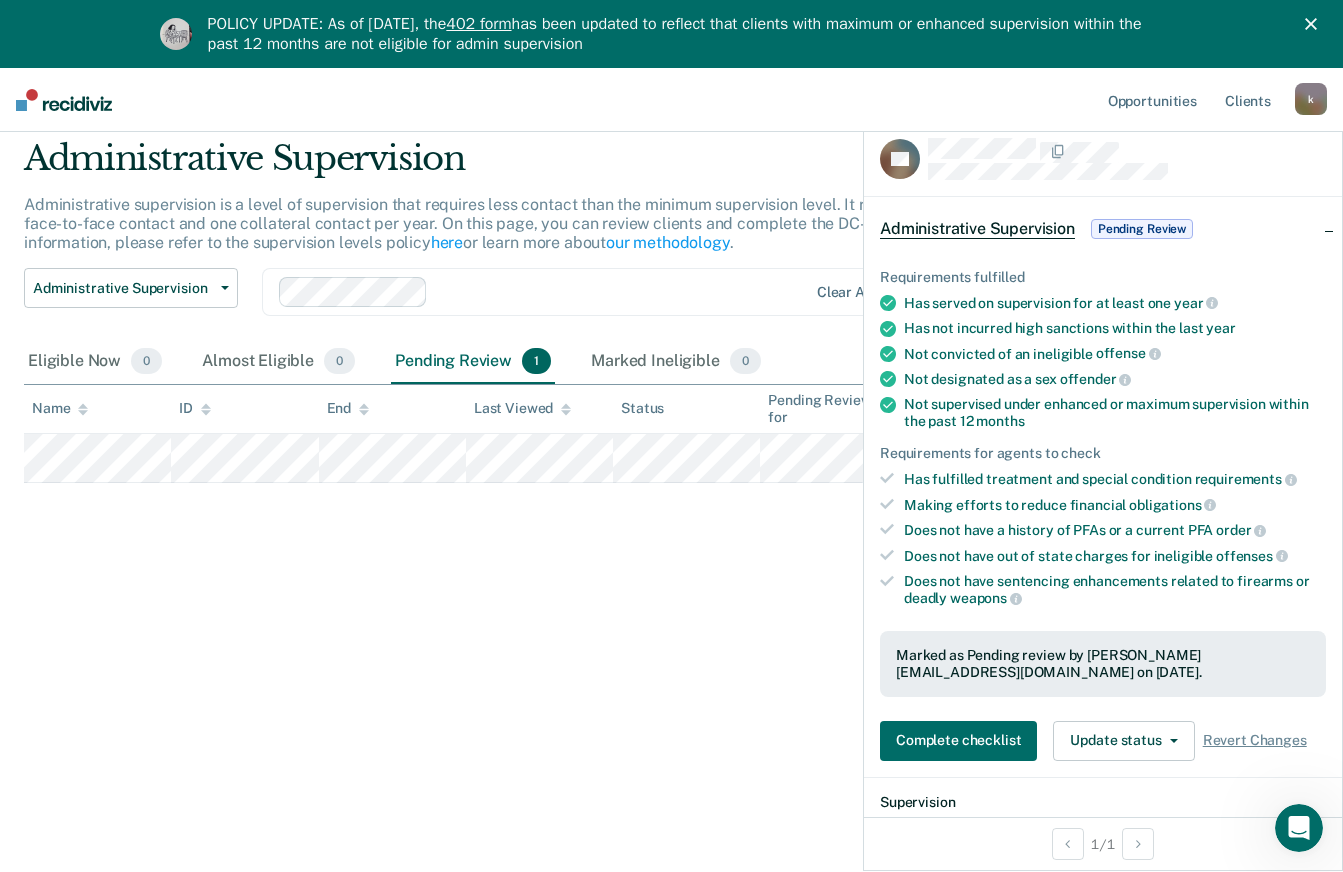 click on "Administrative Supervision" at bounding box center (527, 166) 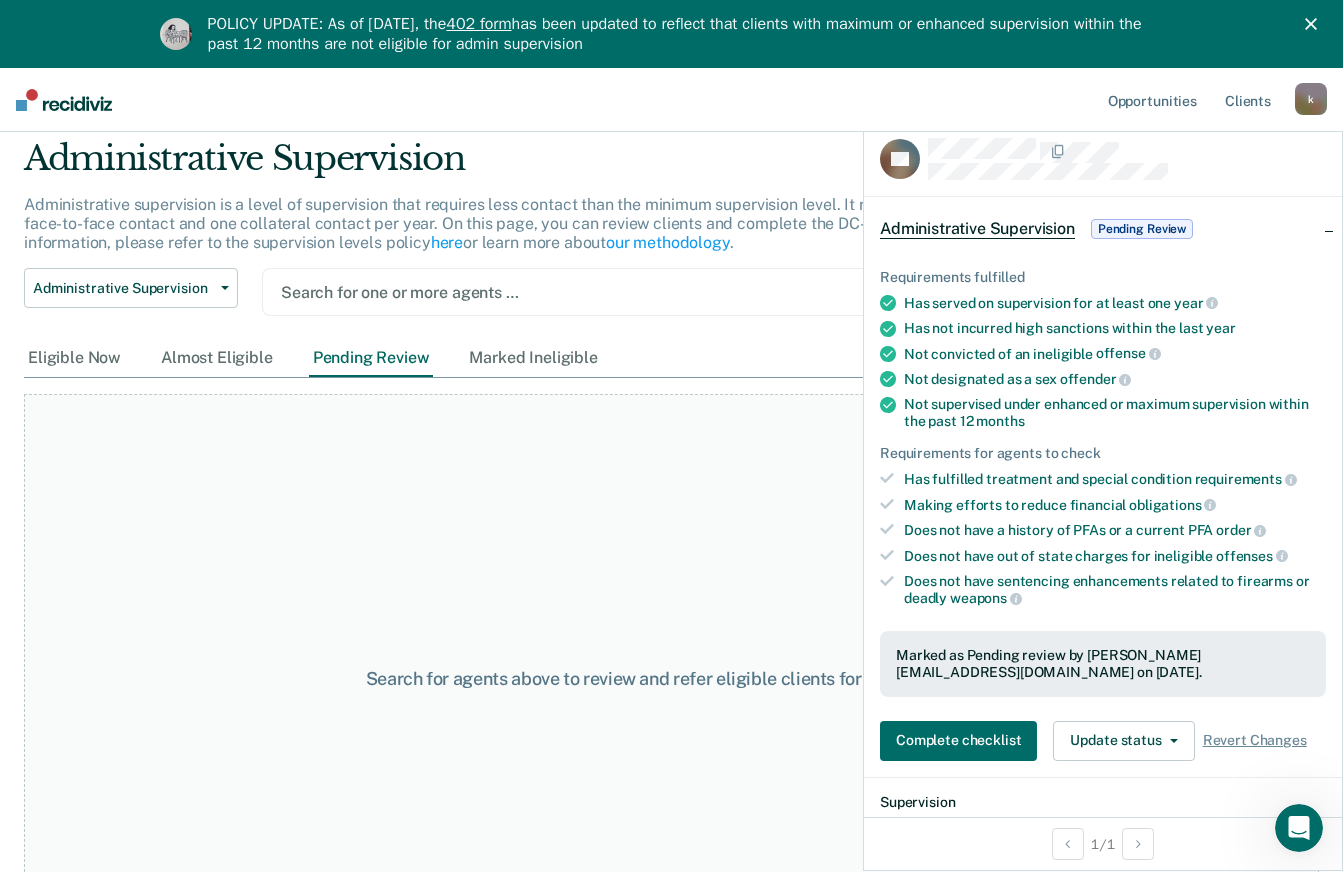 click on "POLICY UPDATE: As of [DATE], the  402 form  has been updated to reflect that clients with maximum or enhanced supervision within the past 12 months are not eligible for admin supervision" at bounding box center (671, 34) 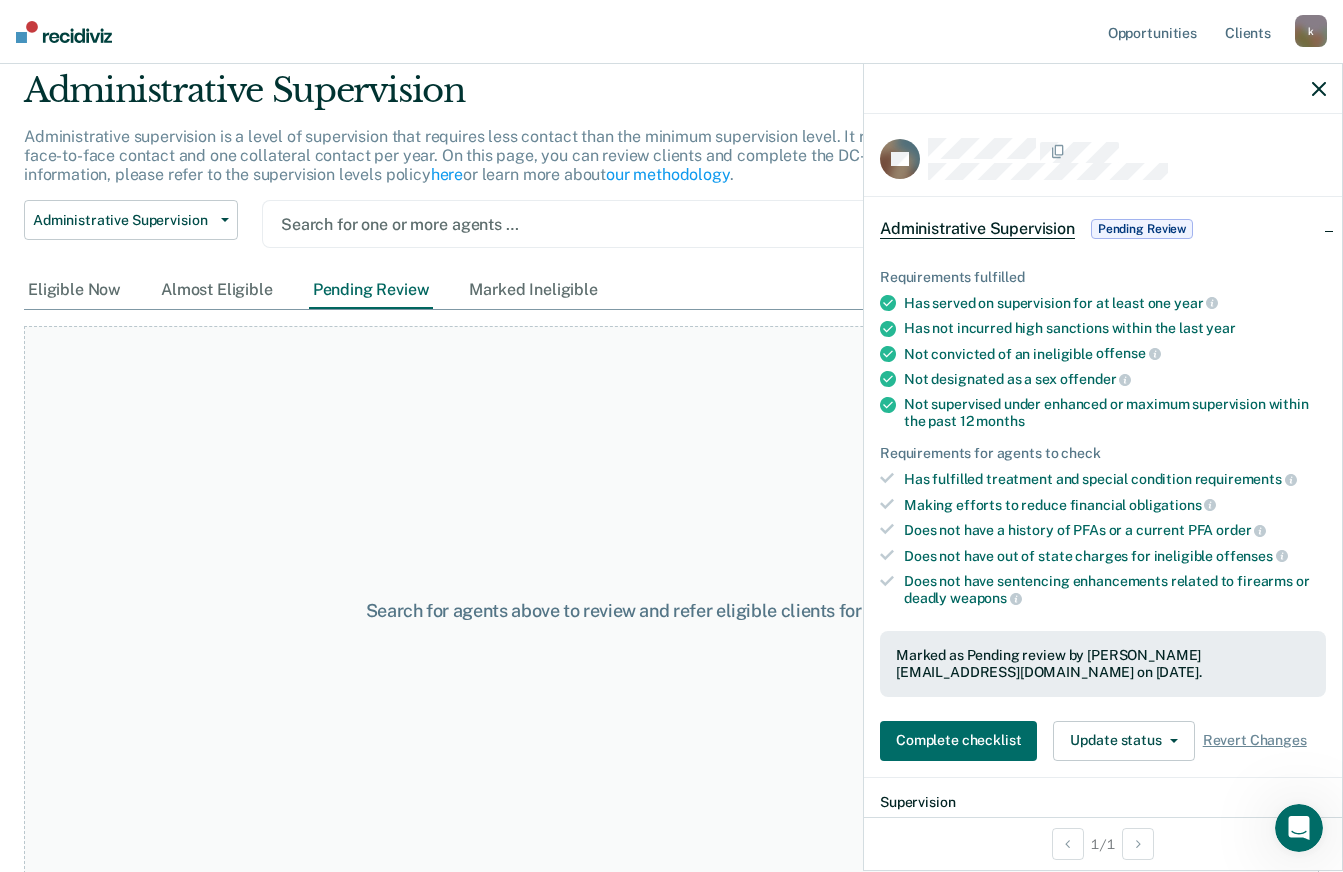 click at bounding box center [1103, 89] 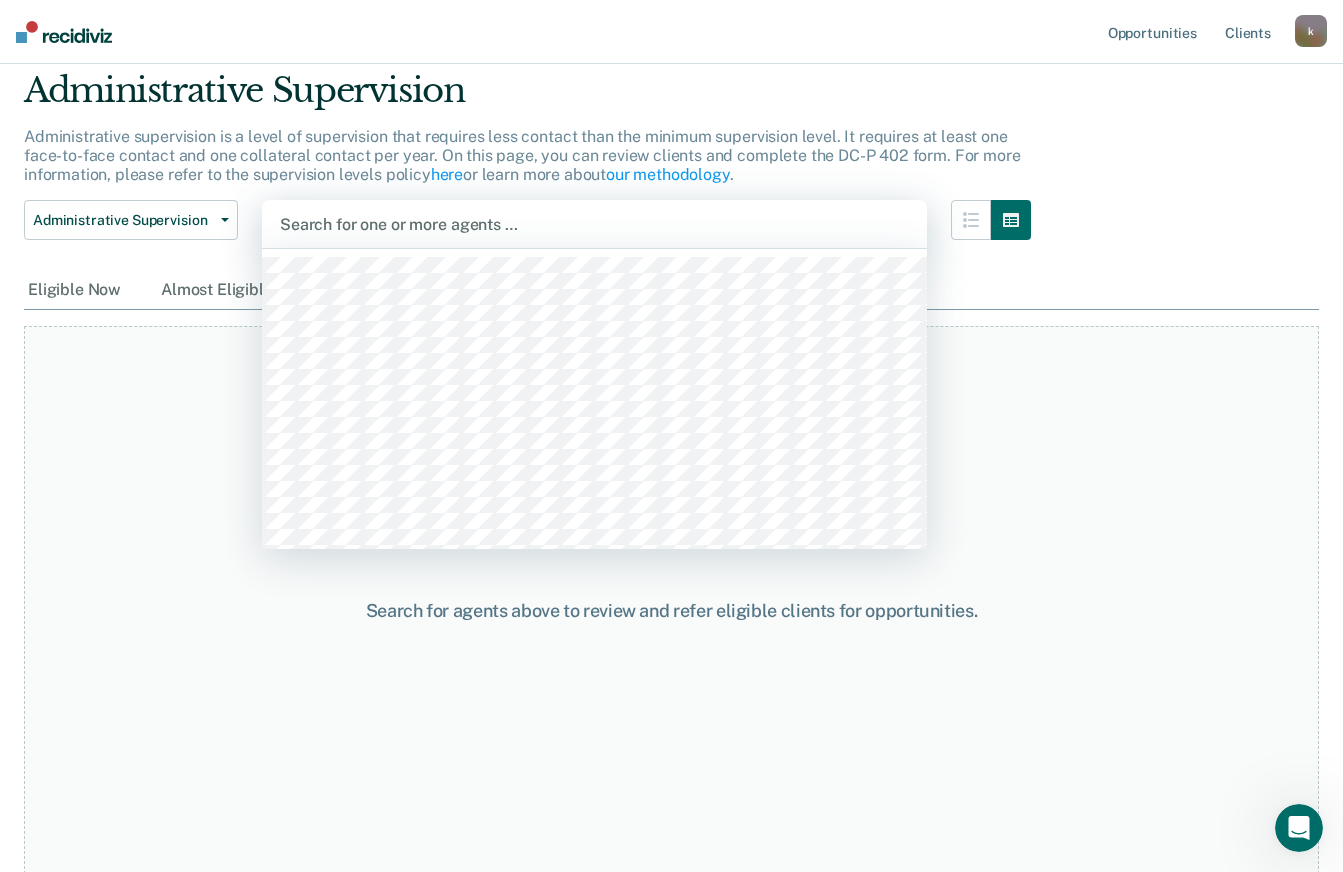 click at bounding box center (594, 224) 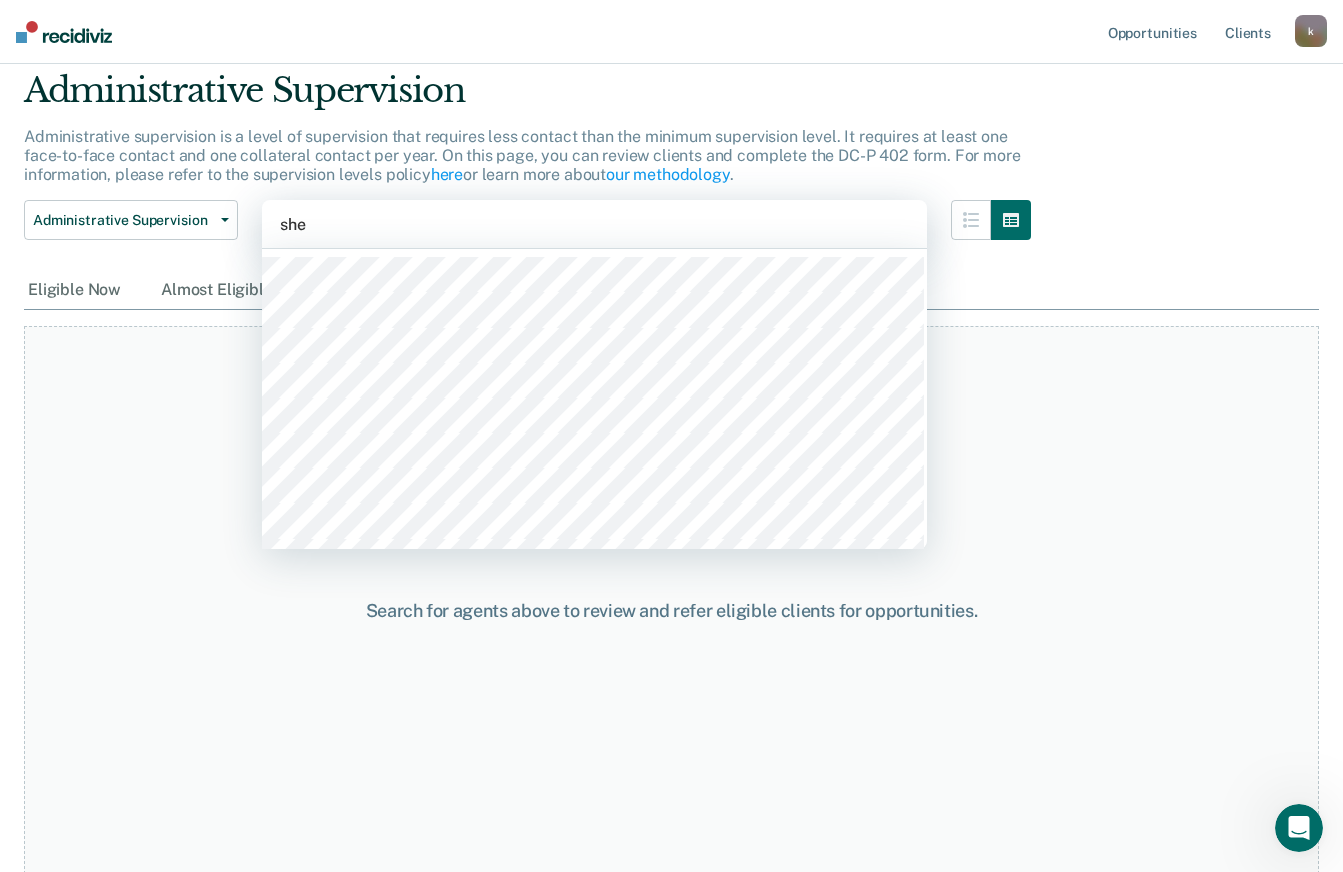 type on "[PERSON_NAME]" 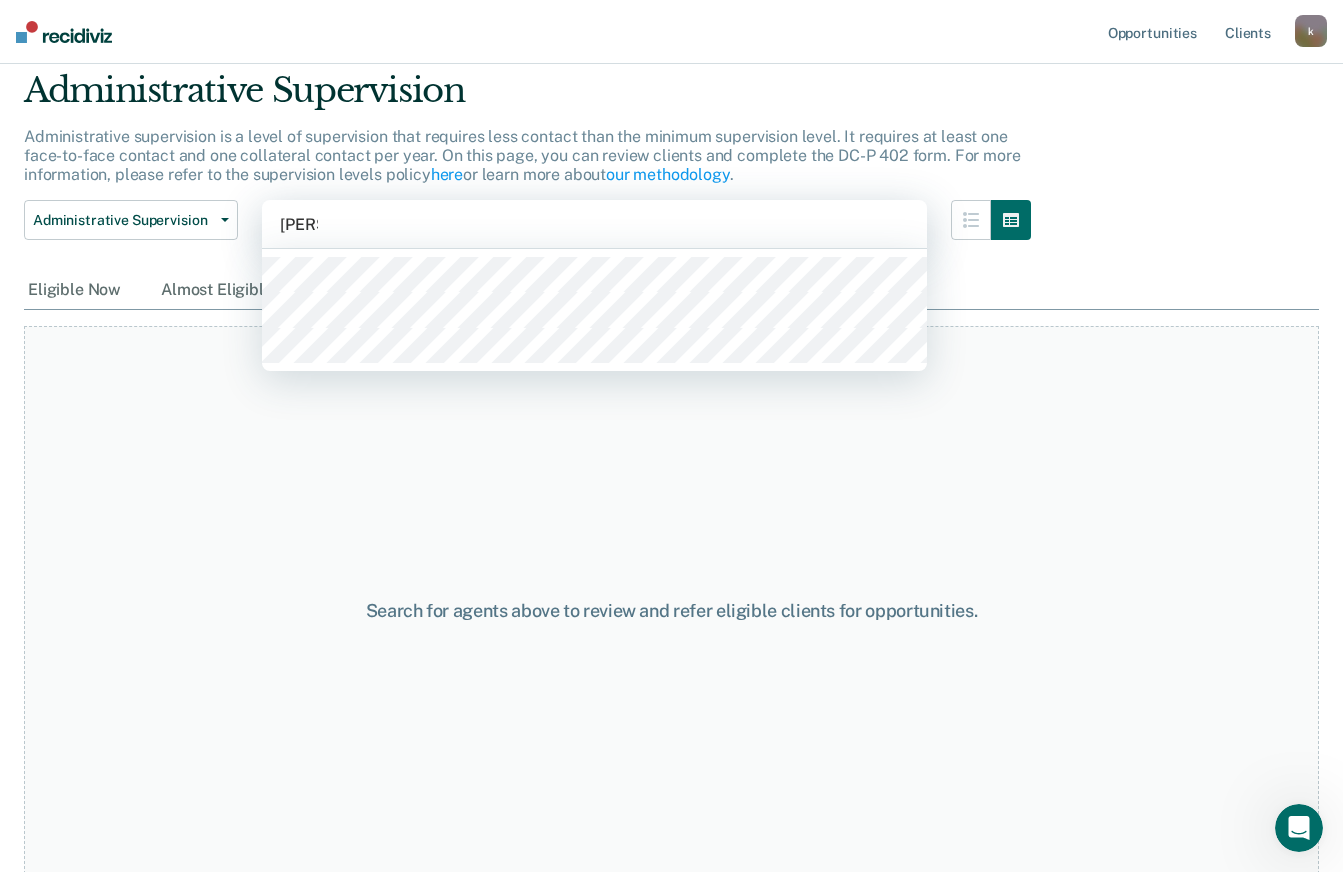 type 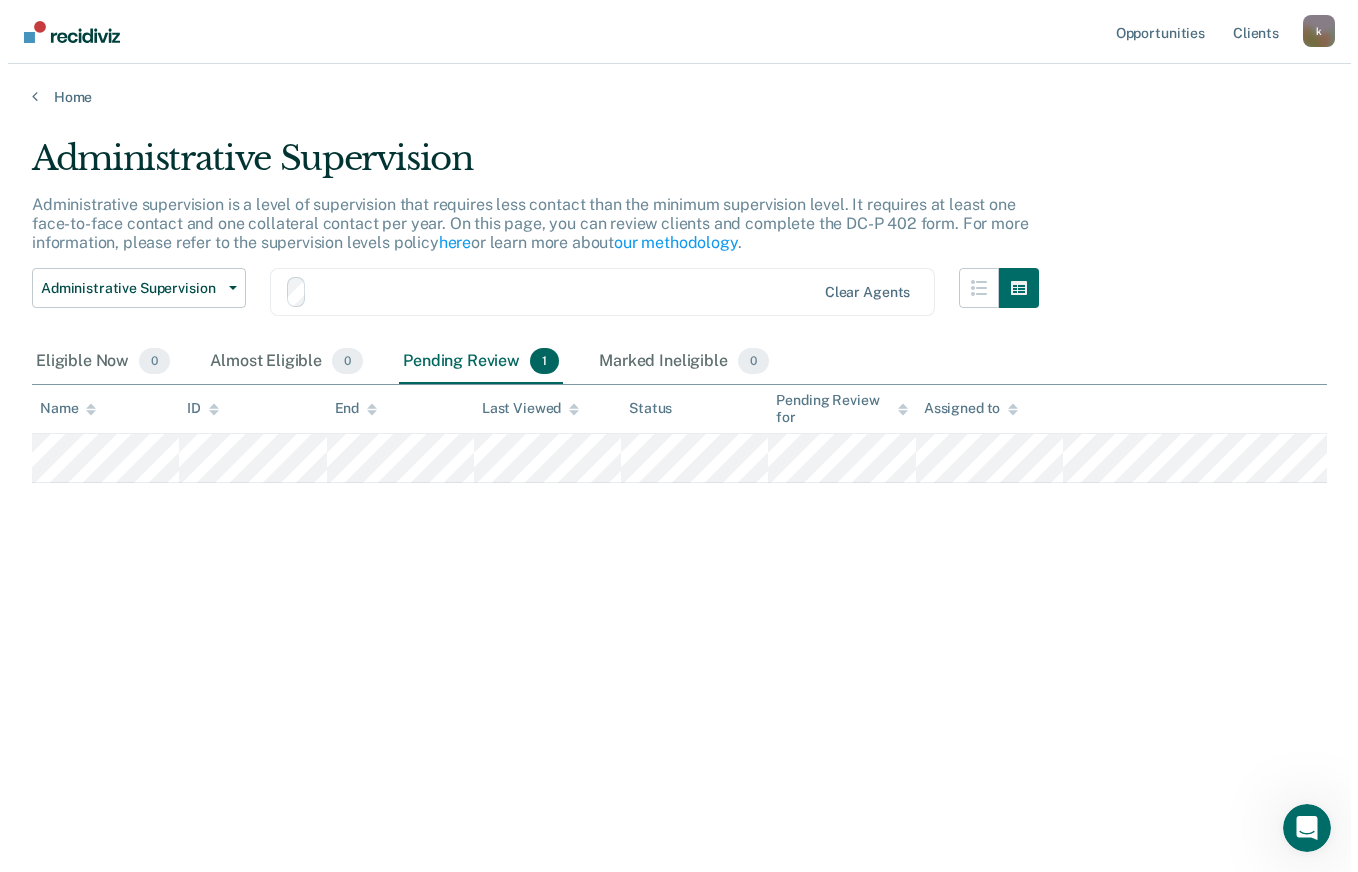 scroll, scrollTop: 0, scrollLeft: 0, axis: both 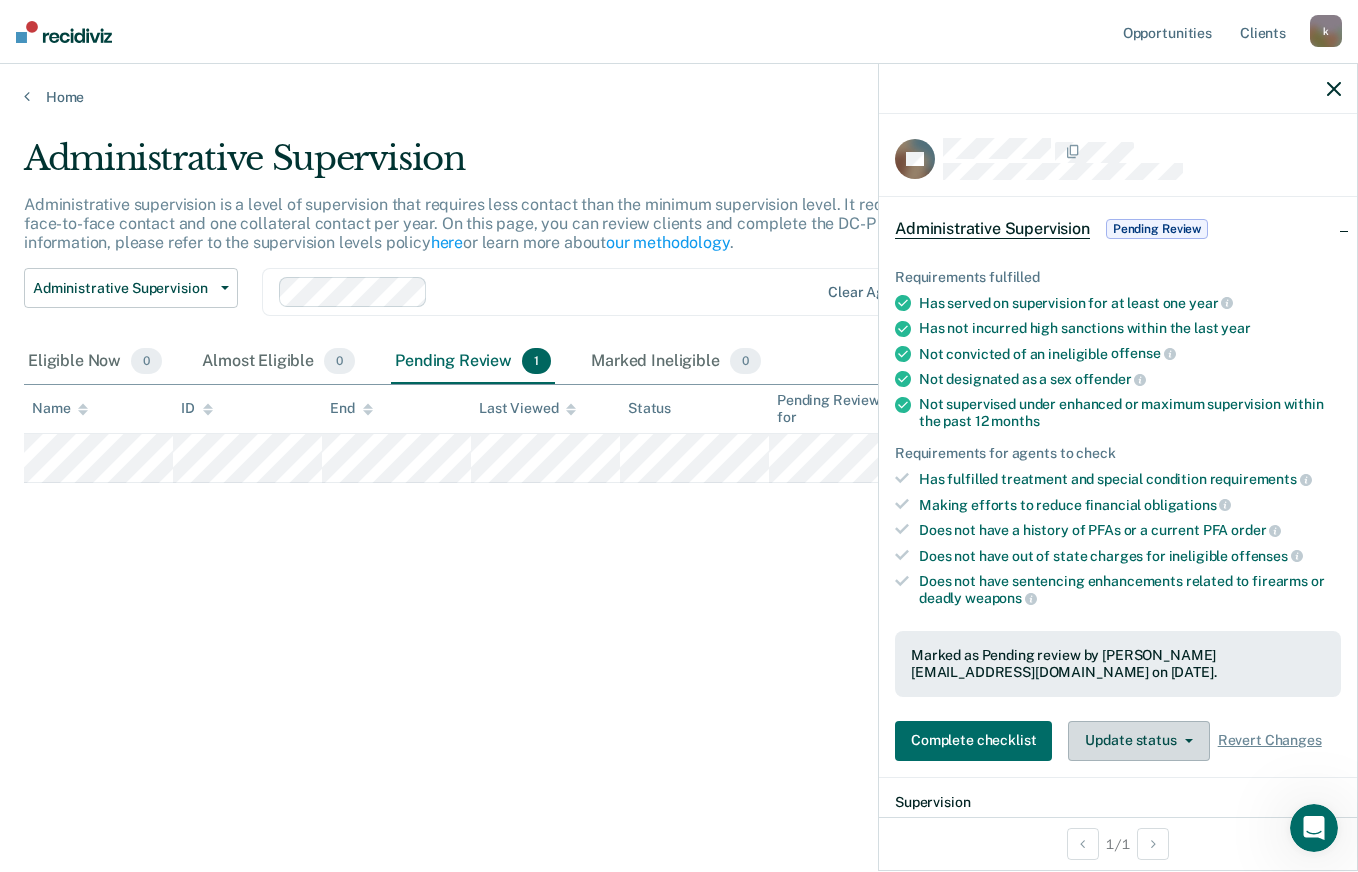 click on "Update status" at bounding box center [1138, 741] 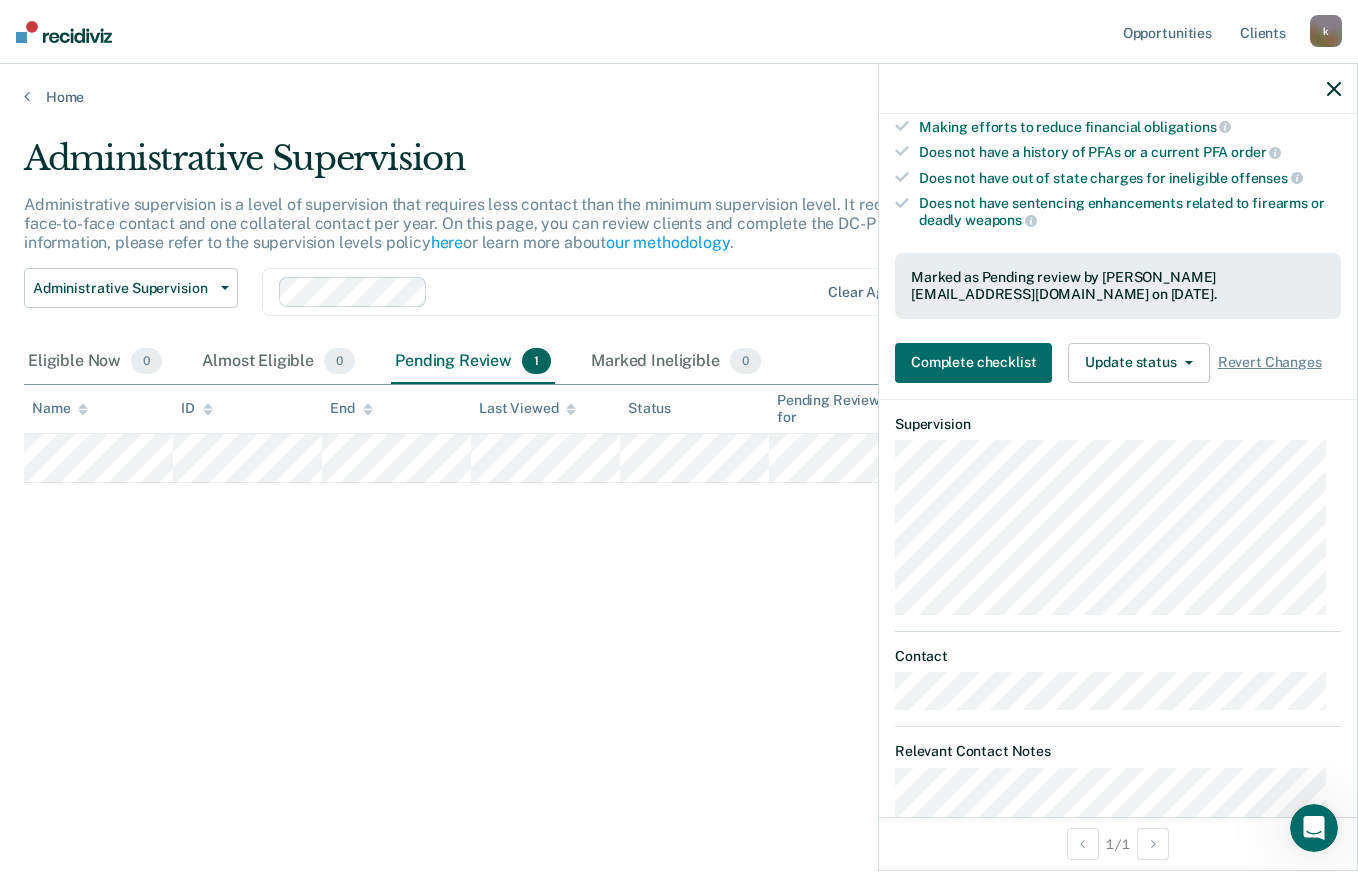 scroll, scrollTop: 390, scrollLeft: 0, axis: vertical 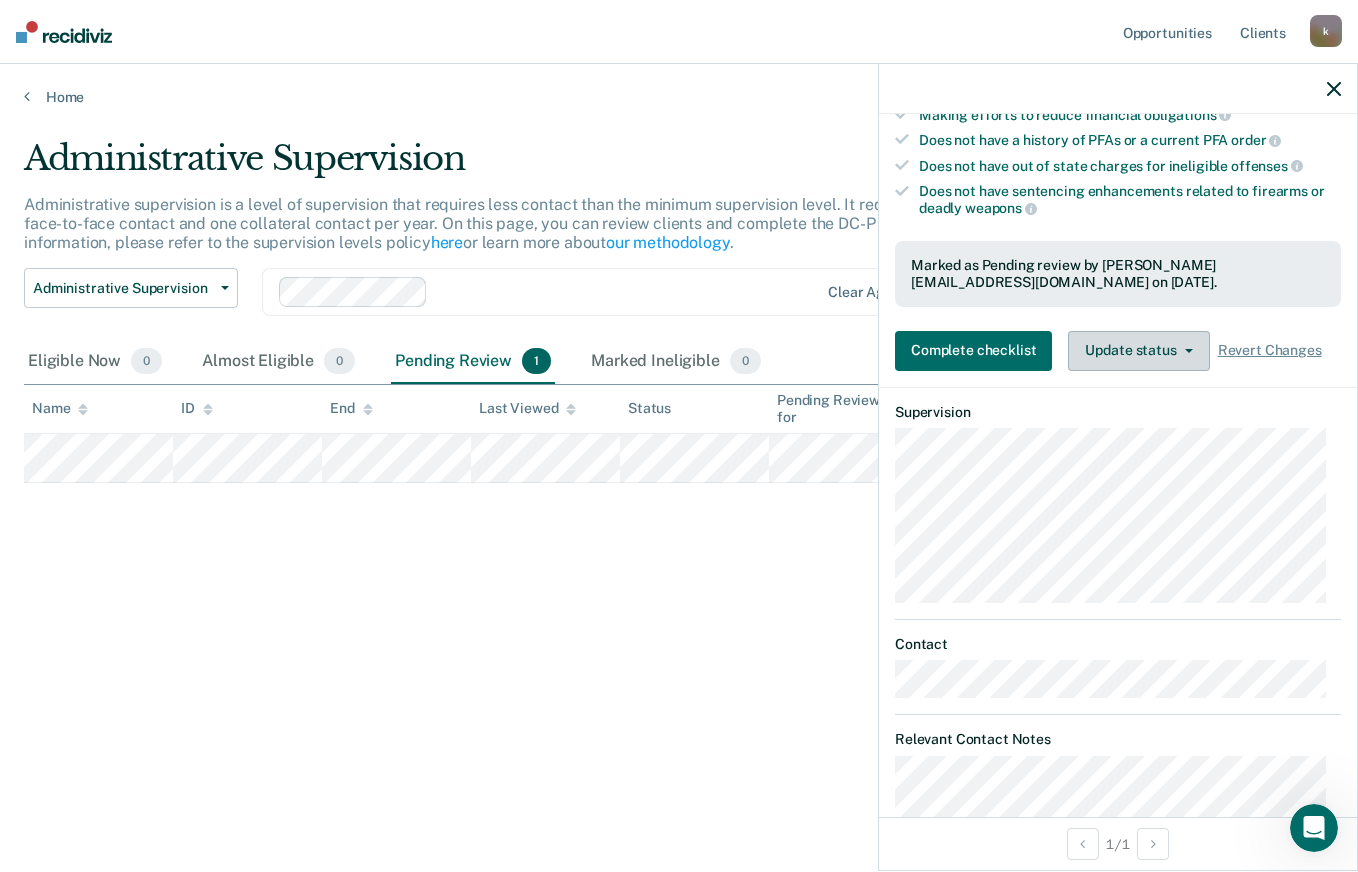 click on "Update status" at bounding box center [1138, 351] 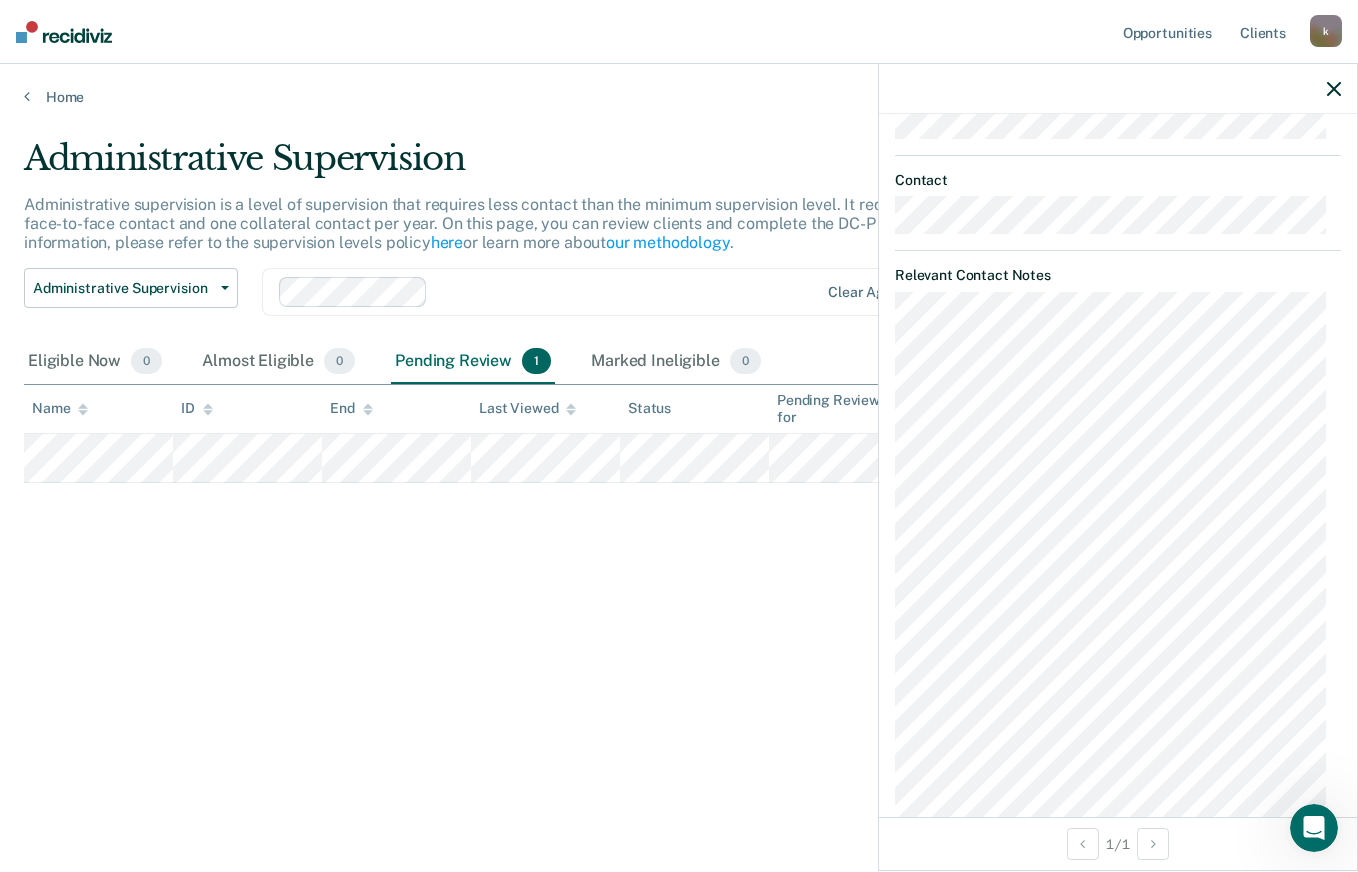 scroll, scrollTop: 900, scrollLeft: 0, axis: vertical 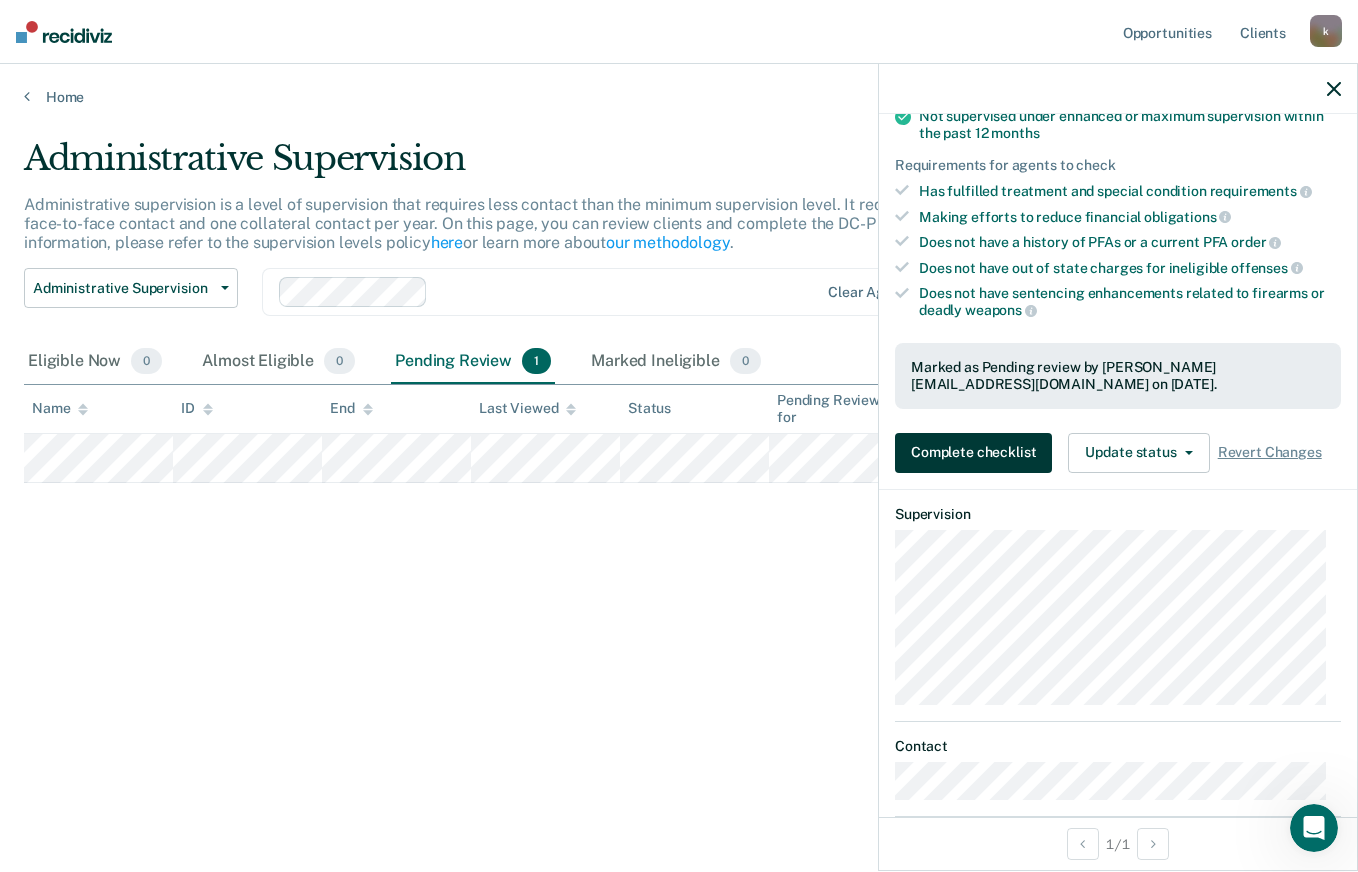 click on "Complete checklist" at bounding box center (973, 453) 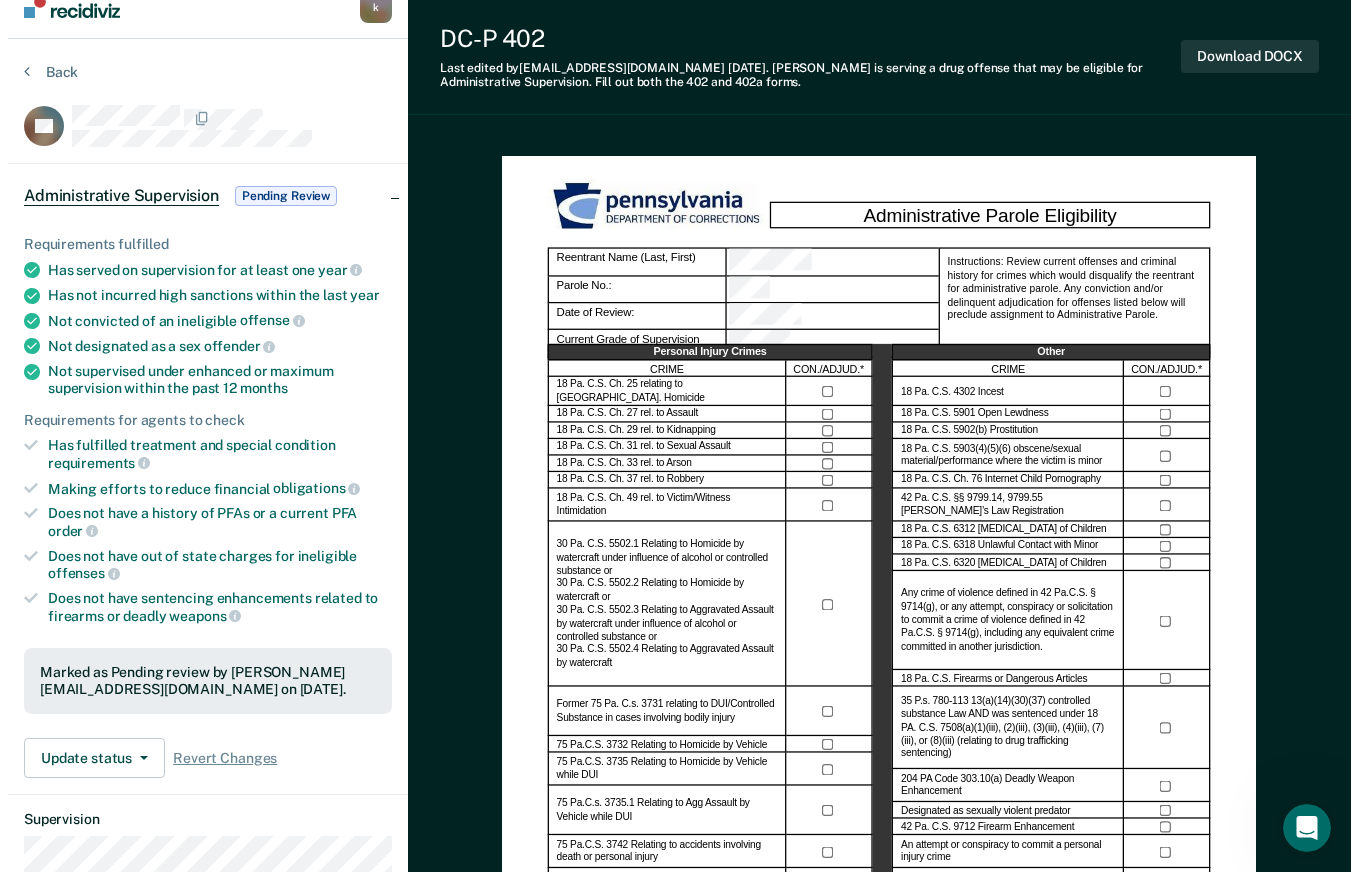 scroll, scrollTop: 0, scrollLeft: 0, axis: both 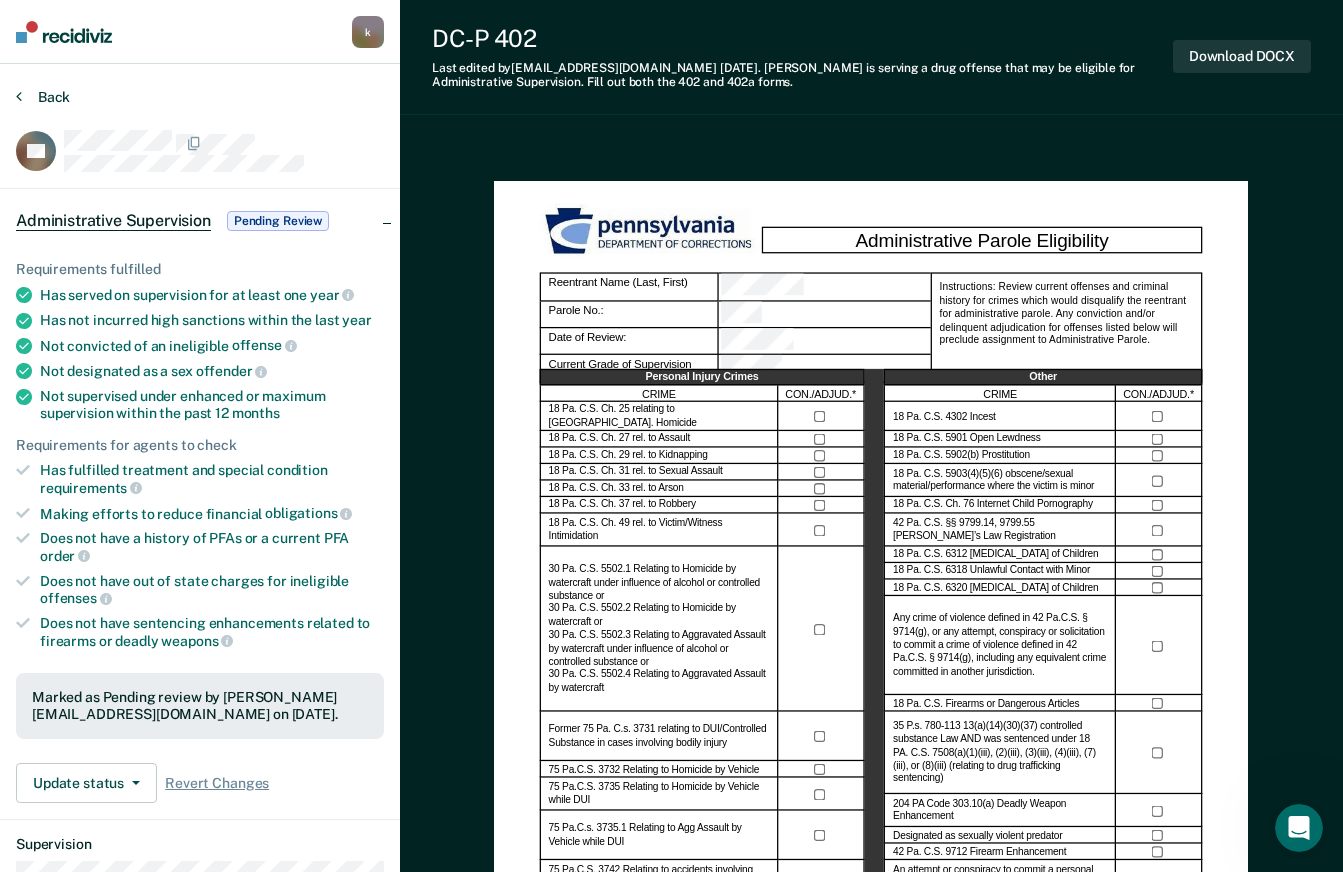 click on "Back" at bounding box center [43, 97] 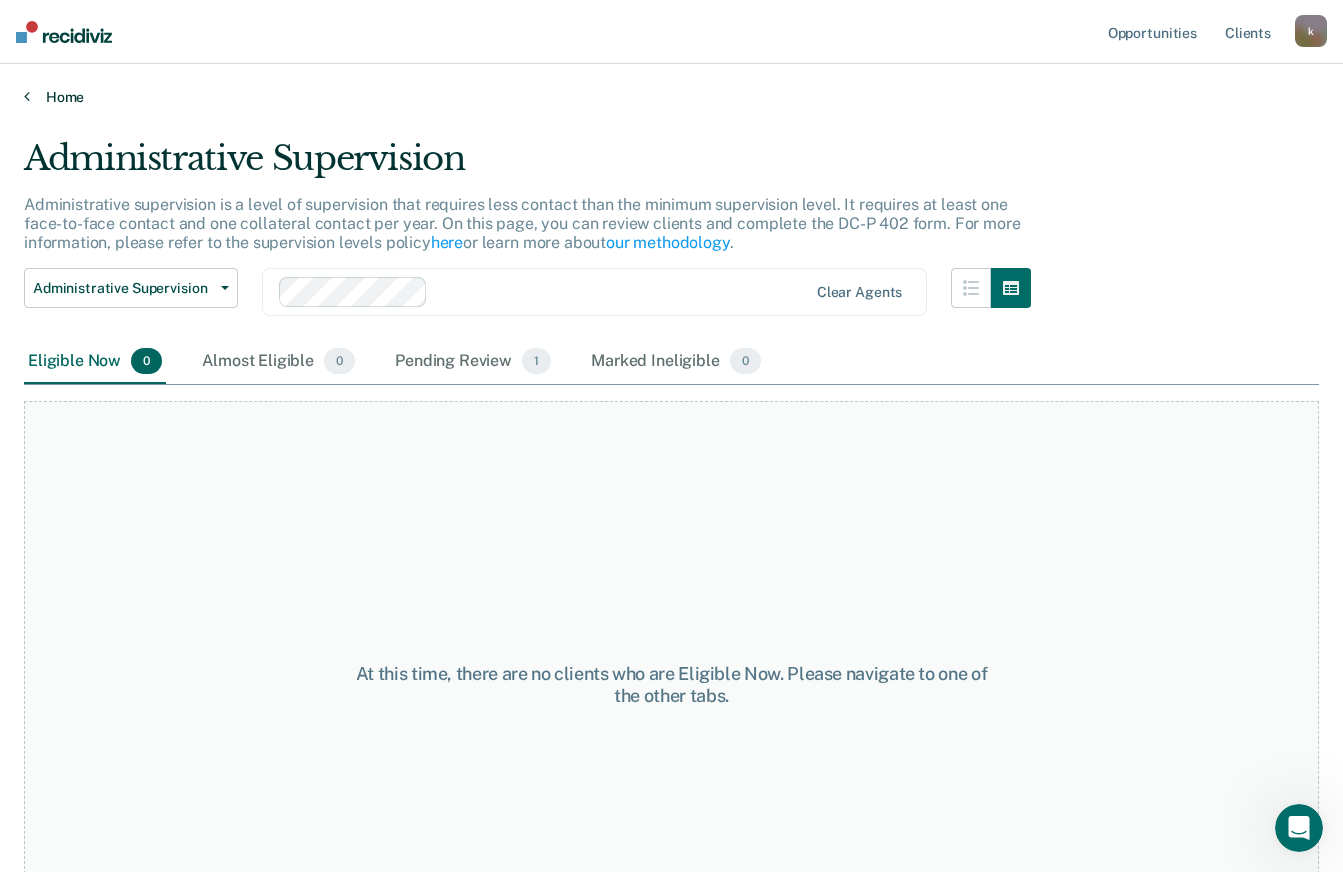 click on "Home" at bounding box center [671, 97] 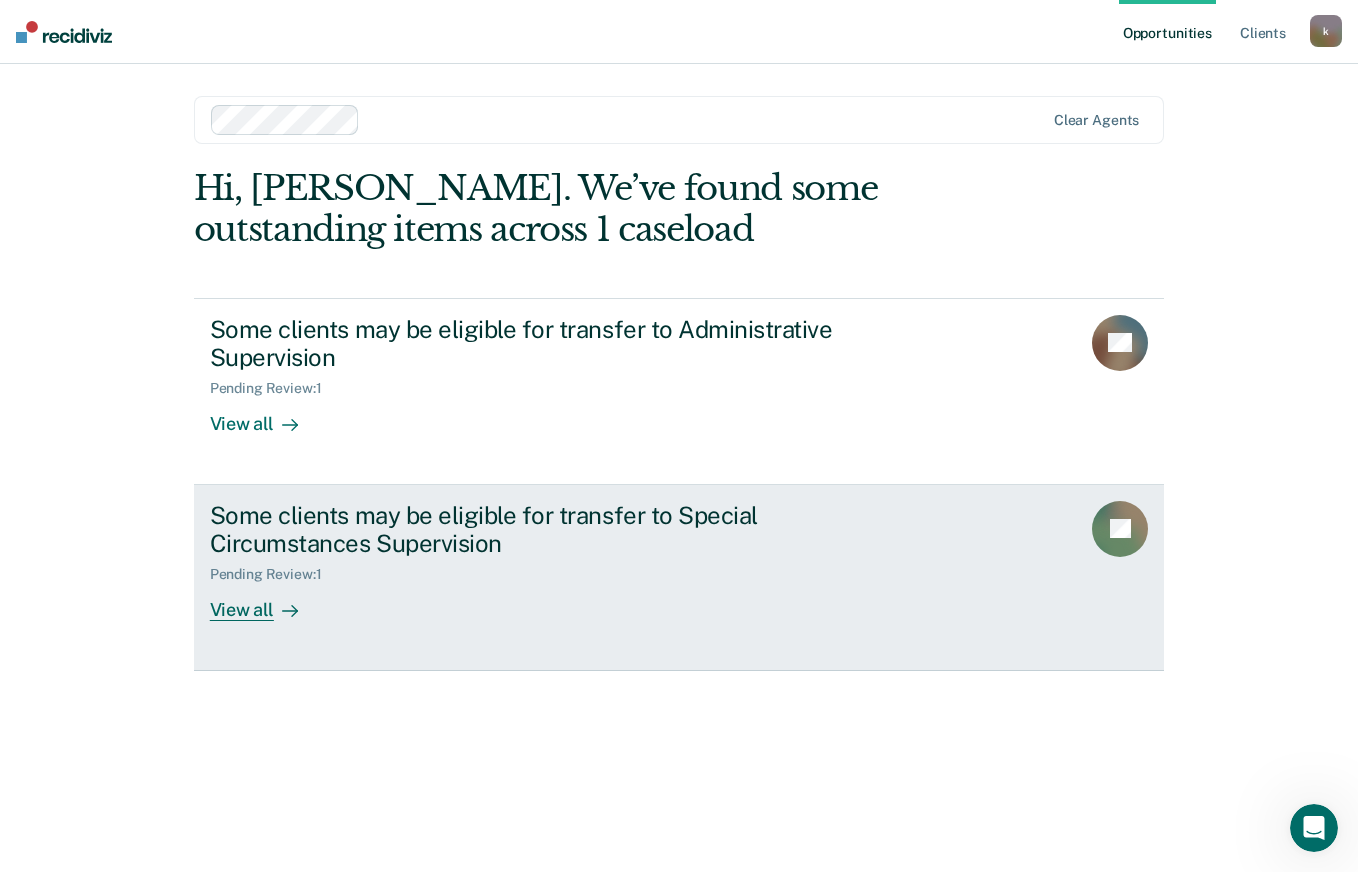 click on "Some clients may be eligible for transfer to Special Circumstances Supervision" at bounding box center (561, 530) 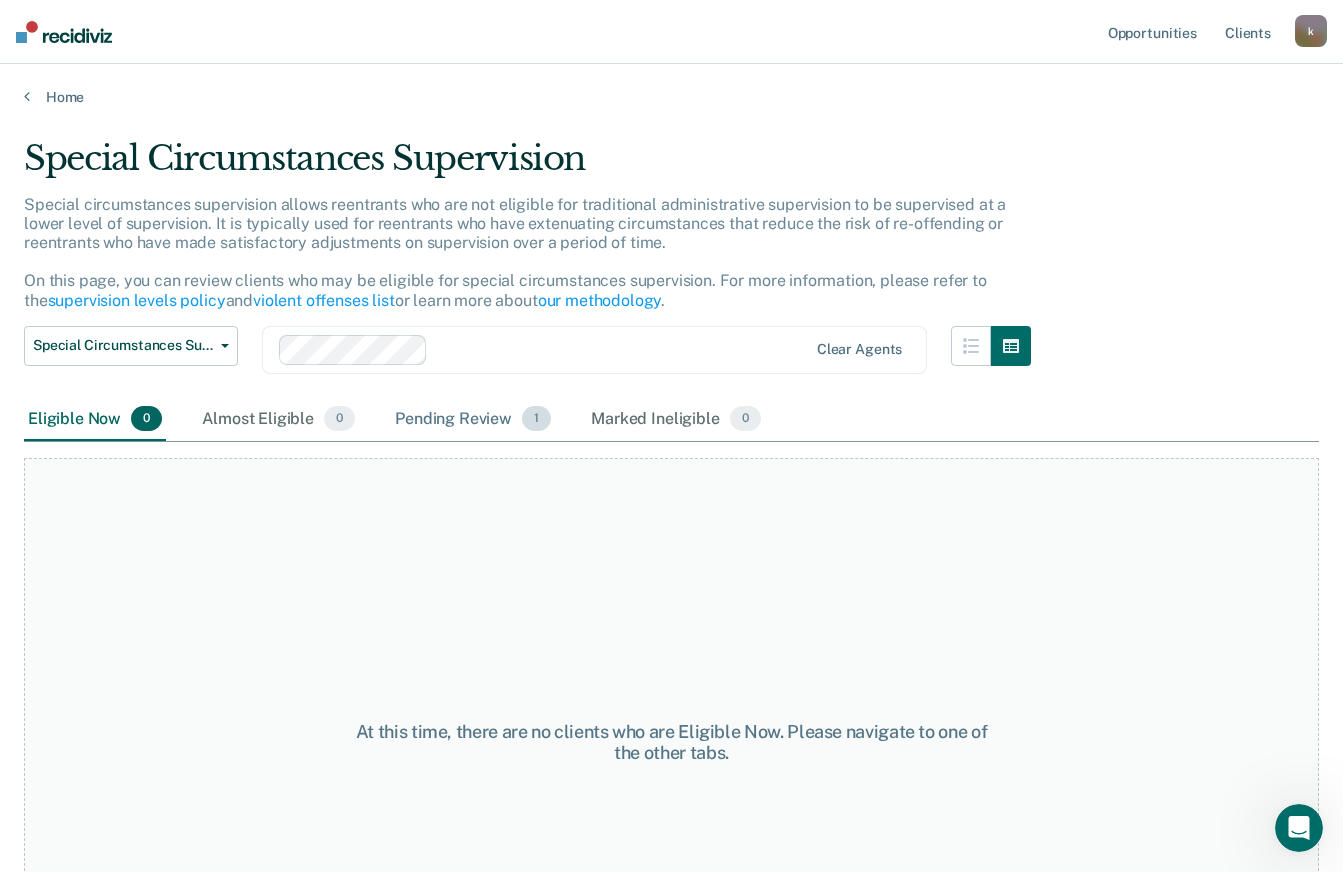 click on "Pending Review 1" at bounding box center (473, 420) 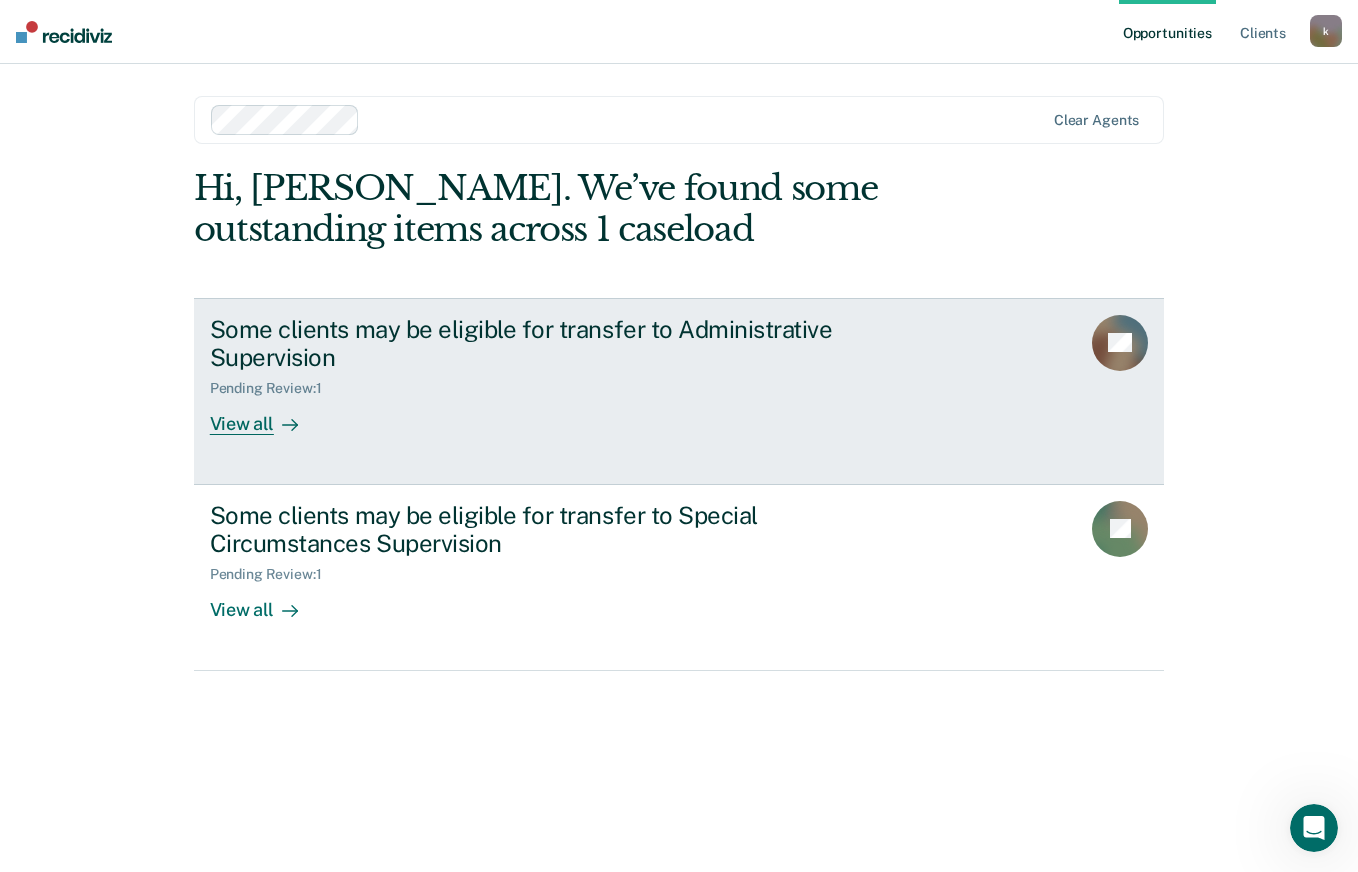 click on "Some clients may be eligible for transfer to Administrative Supervision" at bounding box center [561, 344] 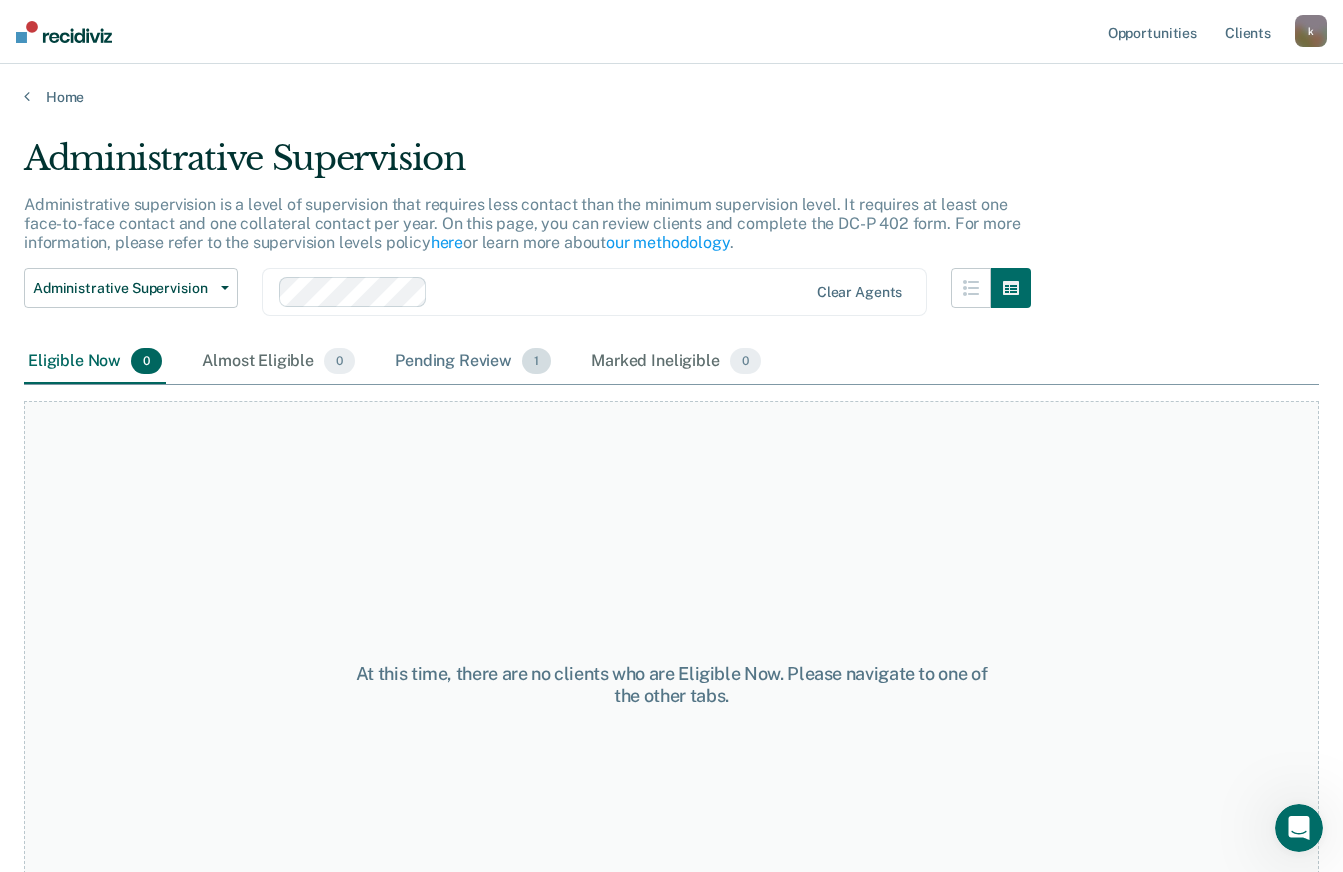 click on "Pending Review 1" at bounding box center [473, 362] 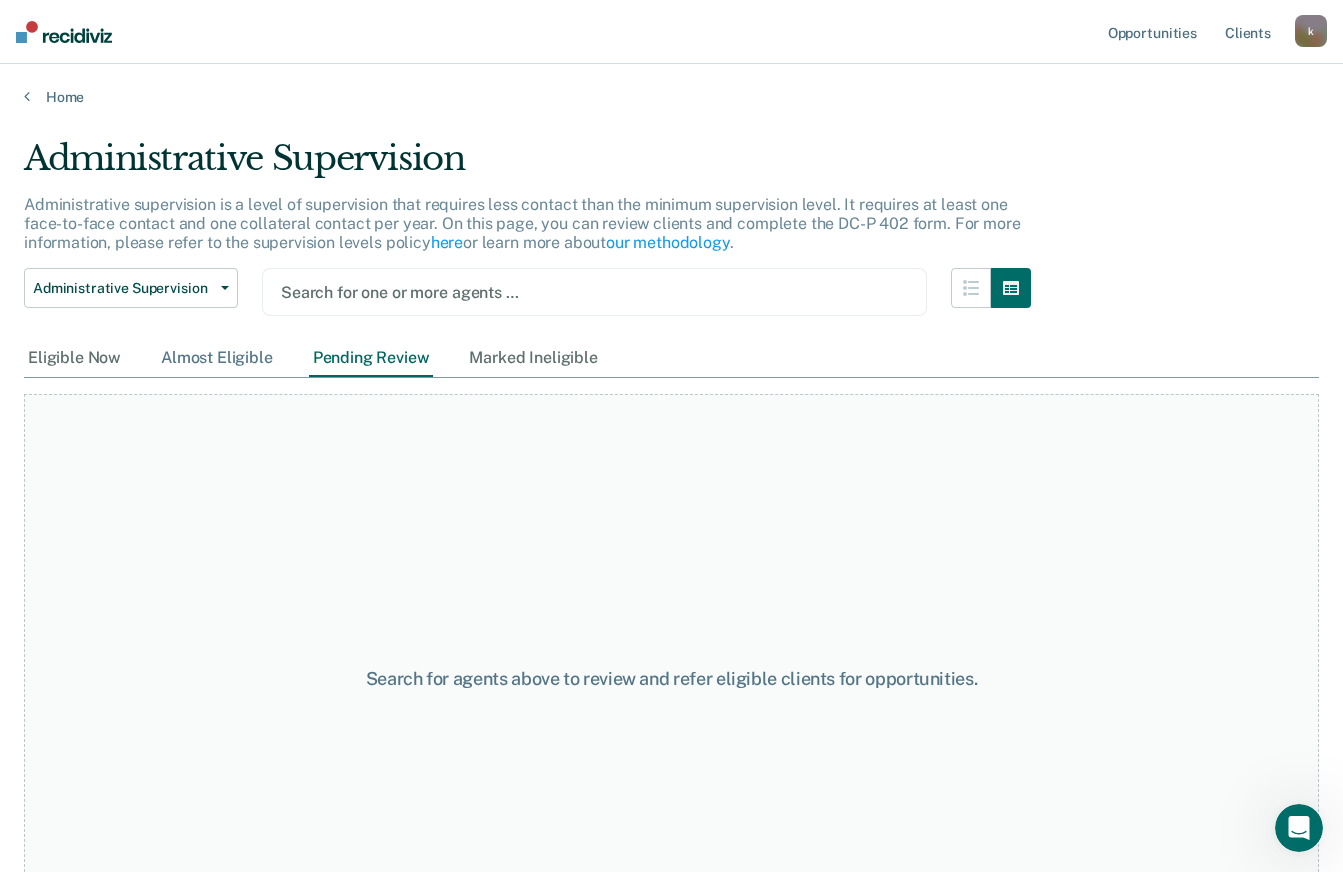 click on "Almost Eligible" at bounding box center (217, 358) 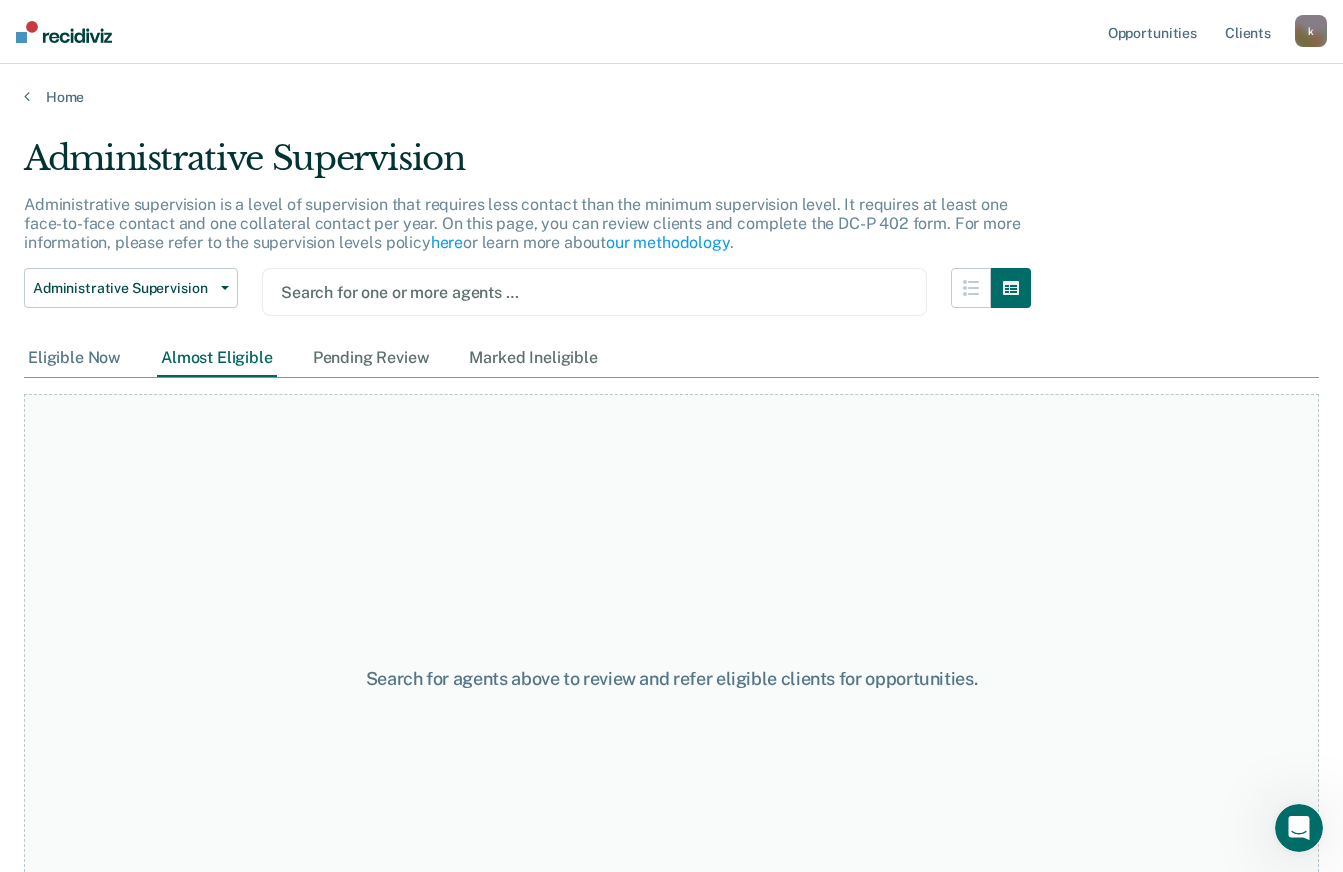 click on "Eligible Now" at bounding box center [74, 358] 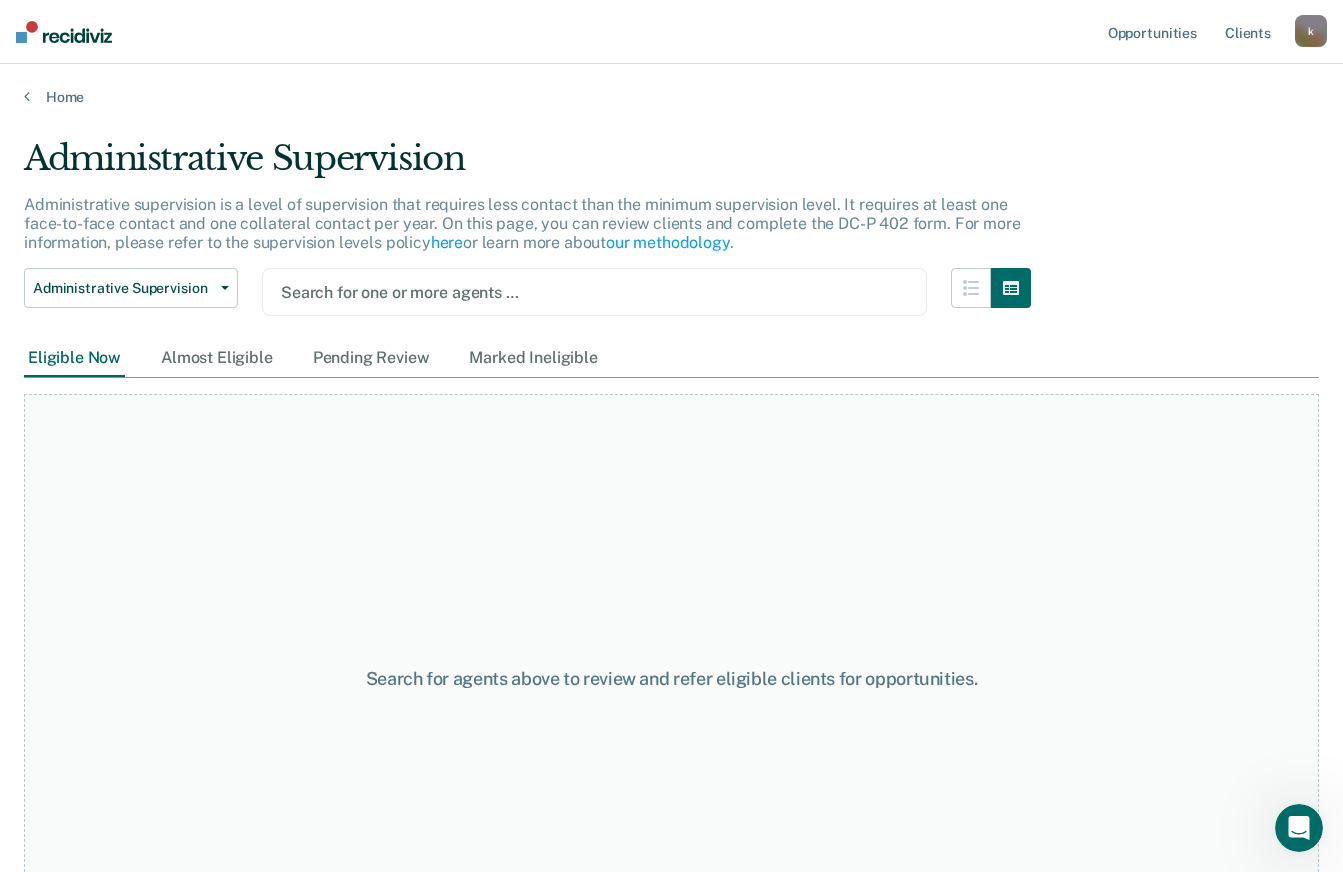 click at bounding box center (594, 292) 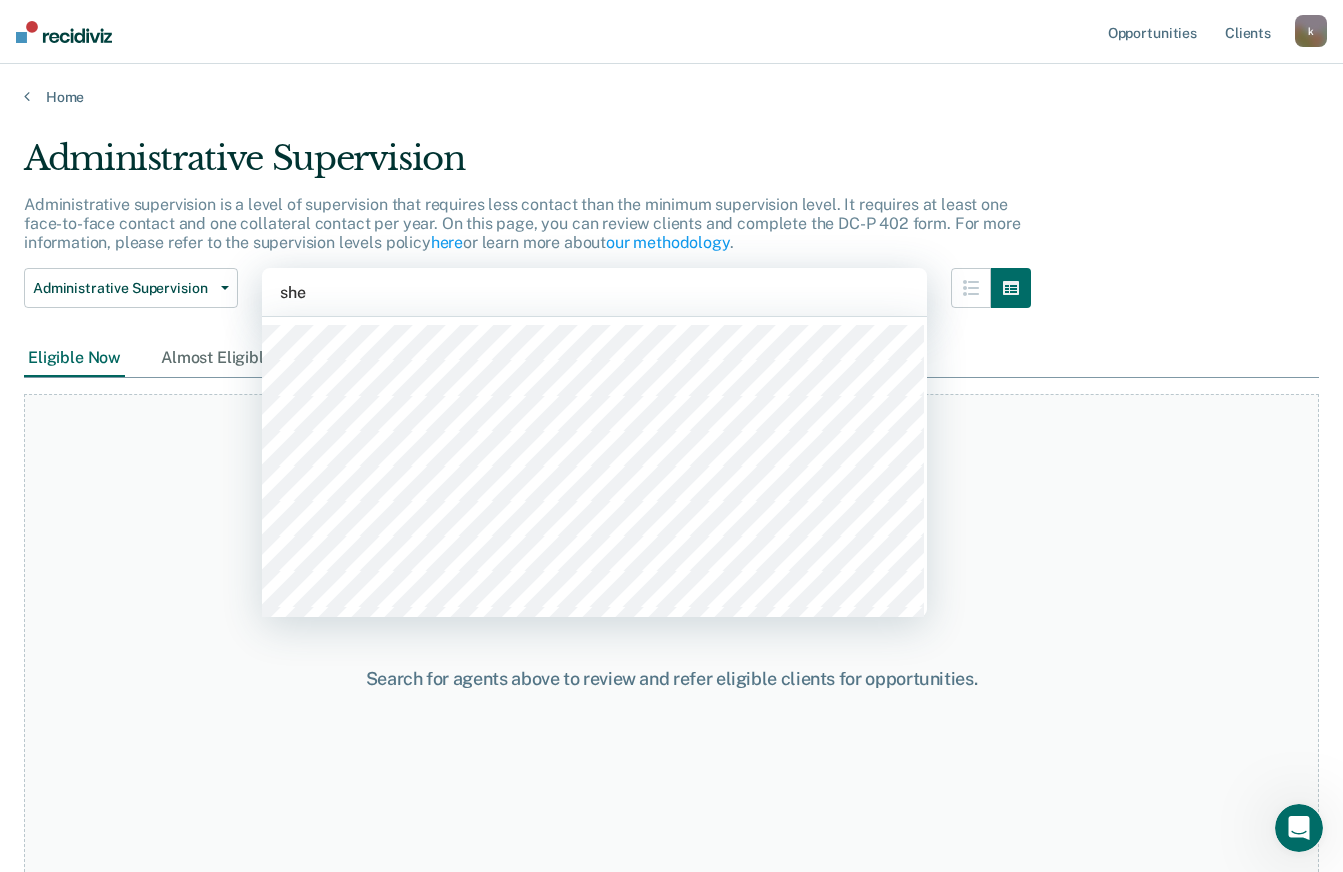 type on "[PERSON_NAME]" 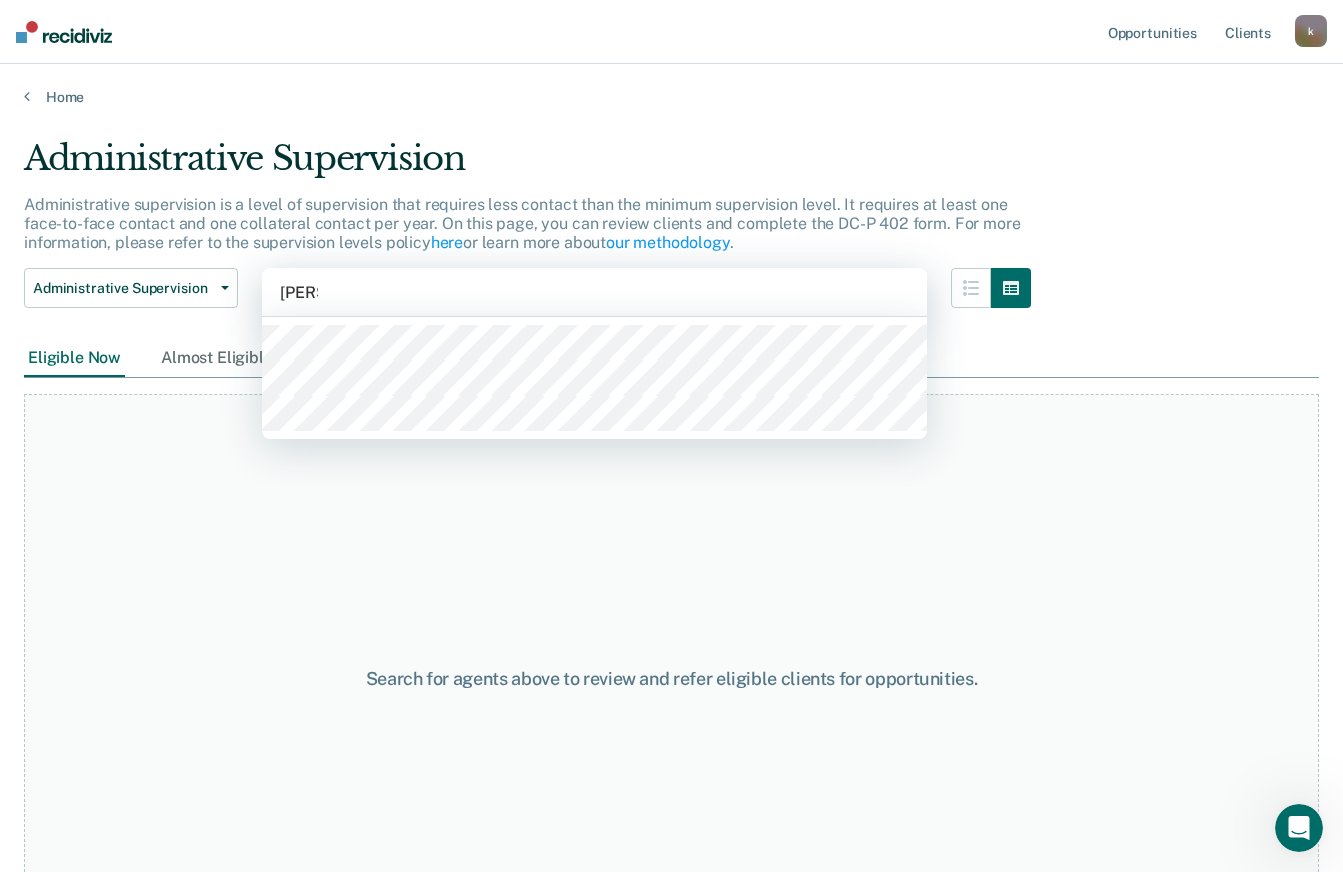 type 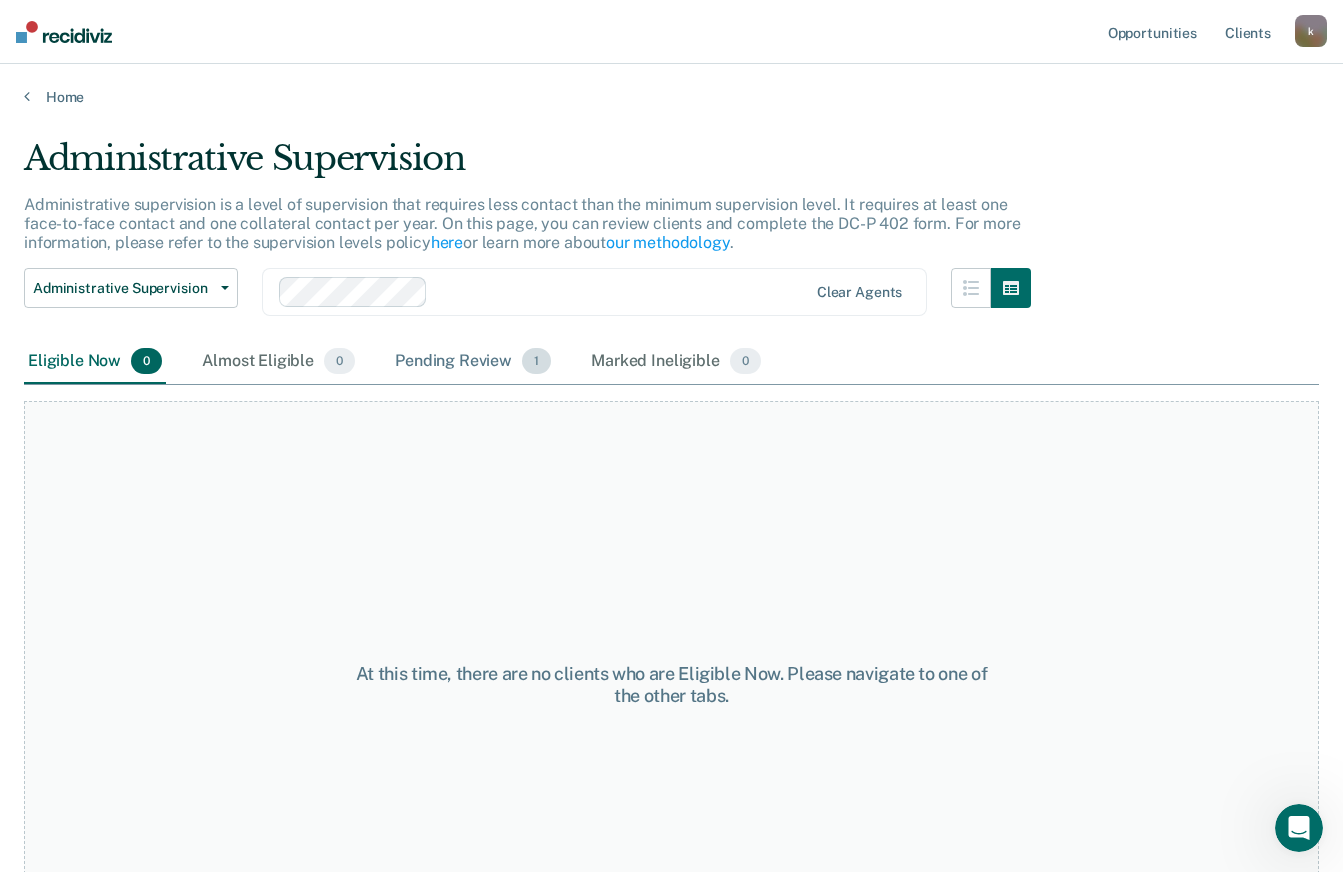click on "1" at bounding box center (536, 361) 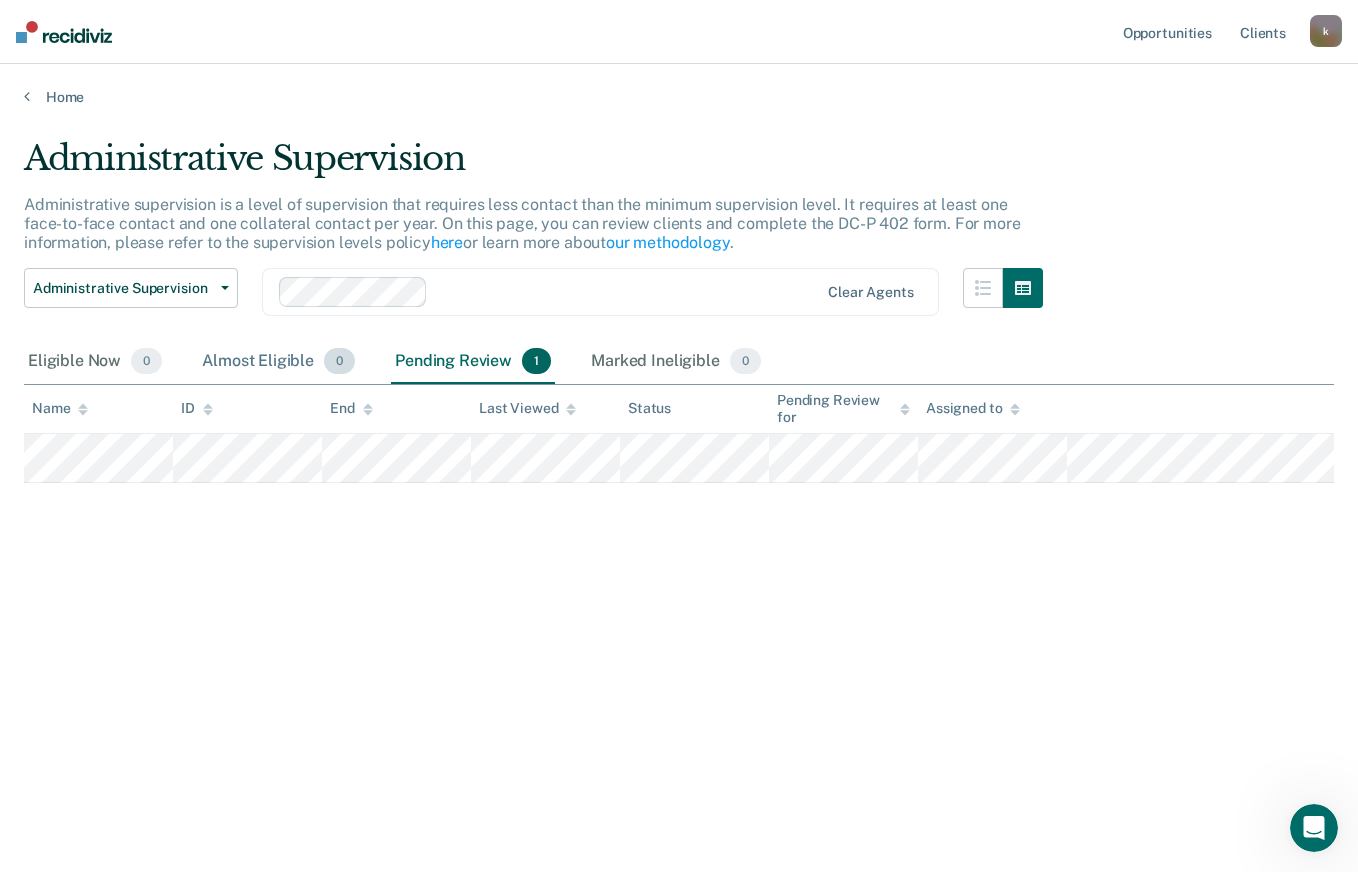 click on "Almost Eligible 0" at bounding box center [278, 362] 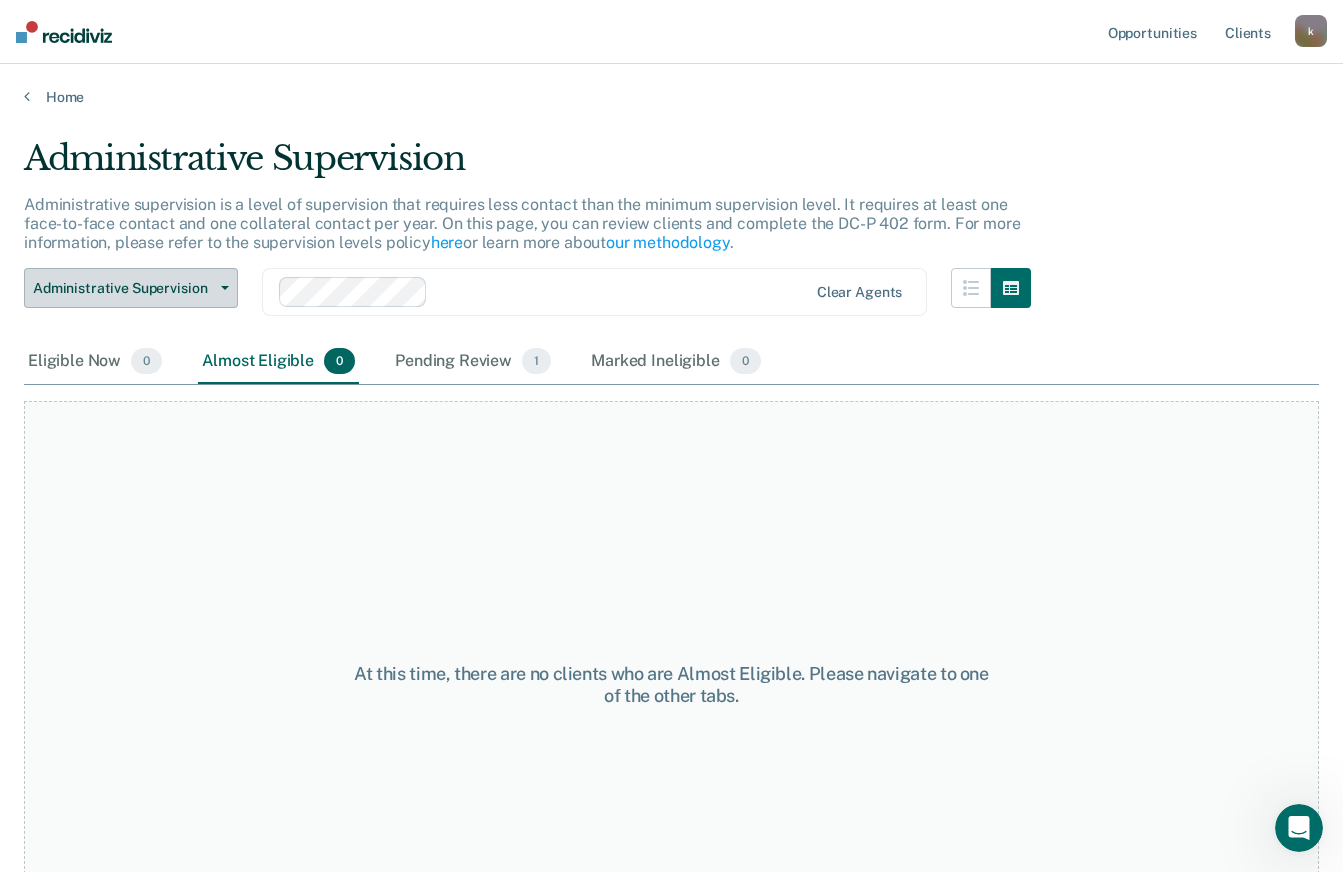 click on "Administrative Supervision" at bounding box center (131, 288) 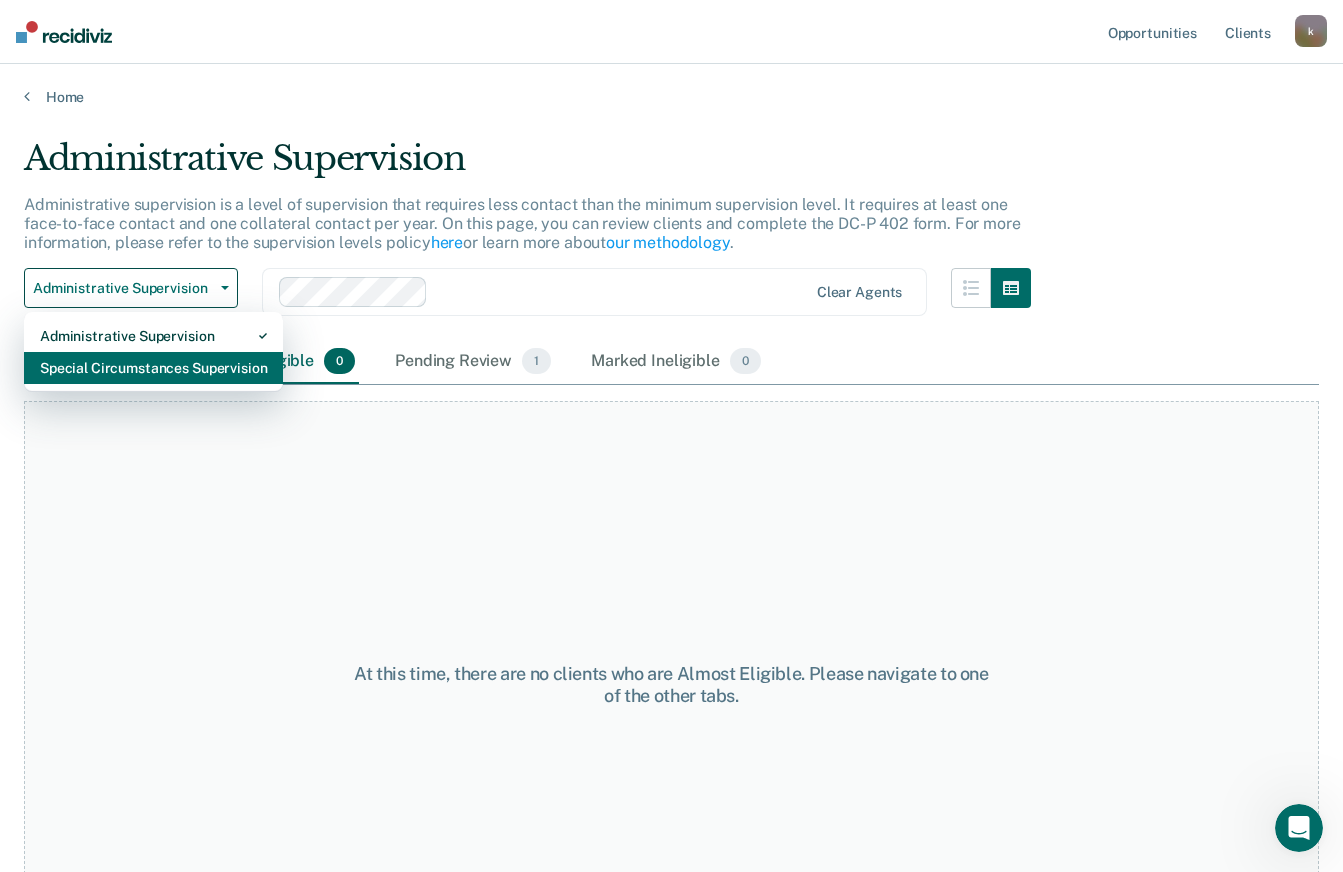 click on "Special Circumstances Supervision" at bounding box center (153, 368) 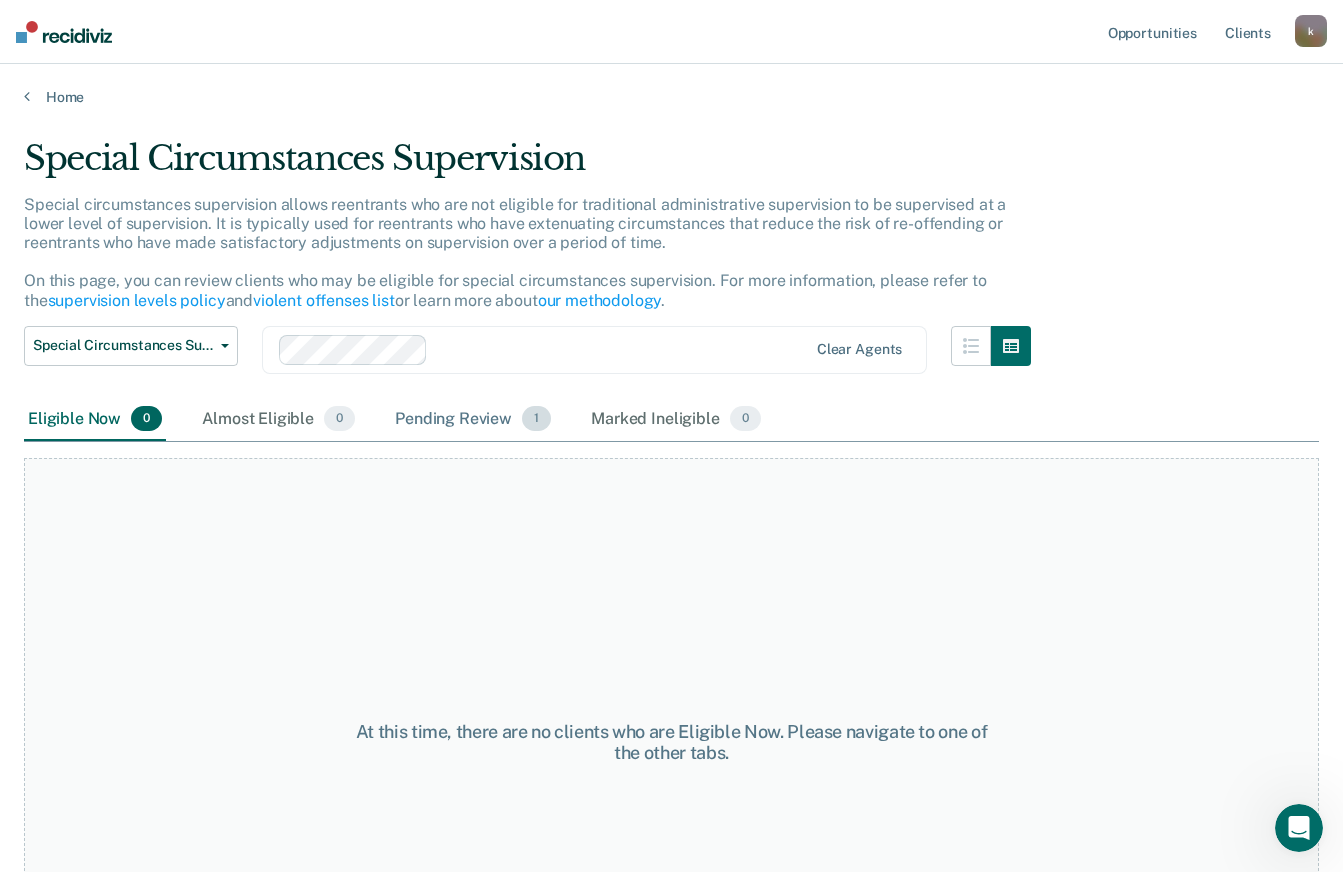 click on "Pending Review 1" at bounding box center (473, 420) 